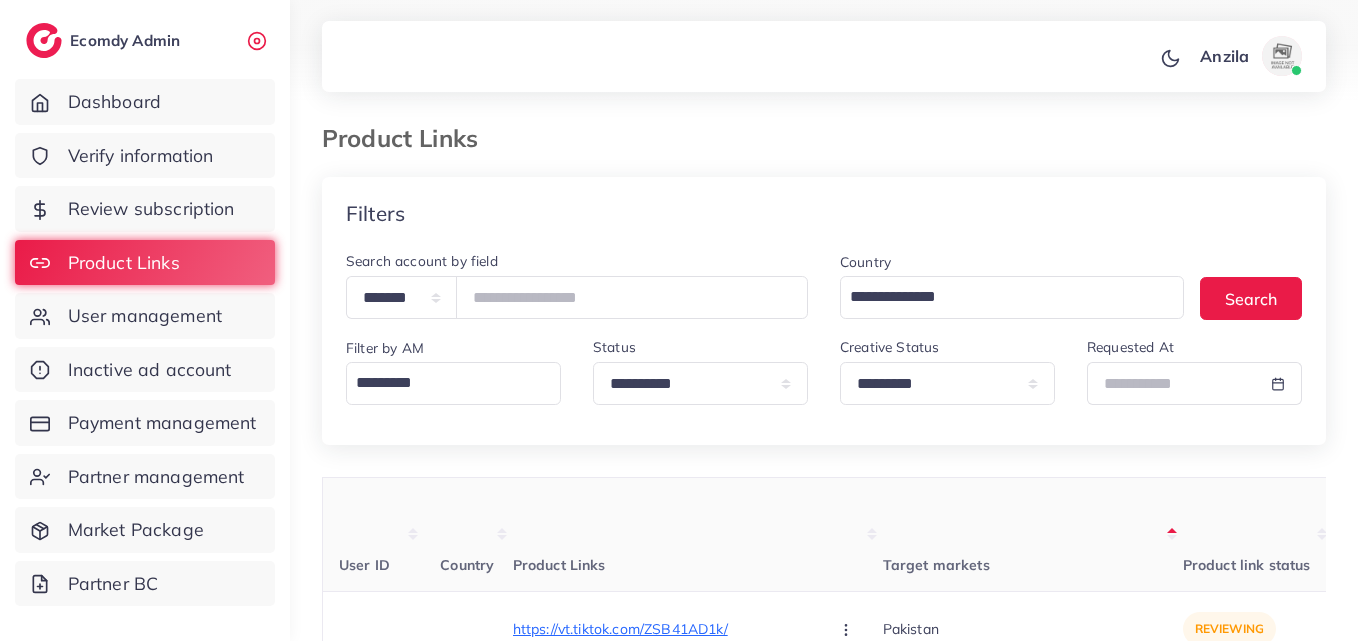 select on "*********" 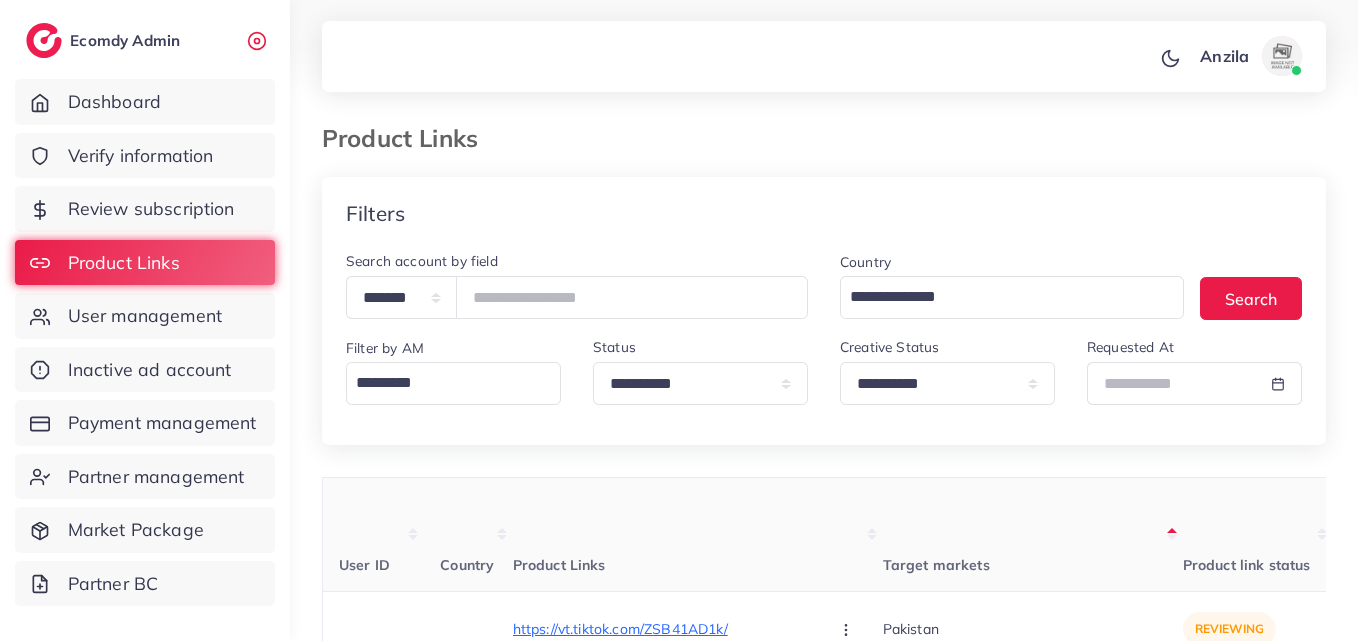 click on "**********" at bounding box center (947, 383) 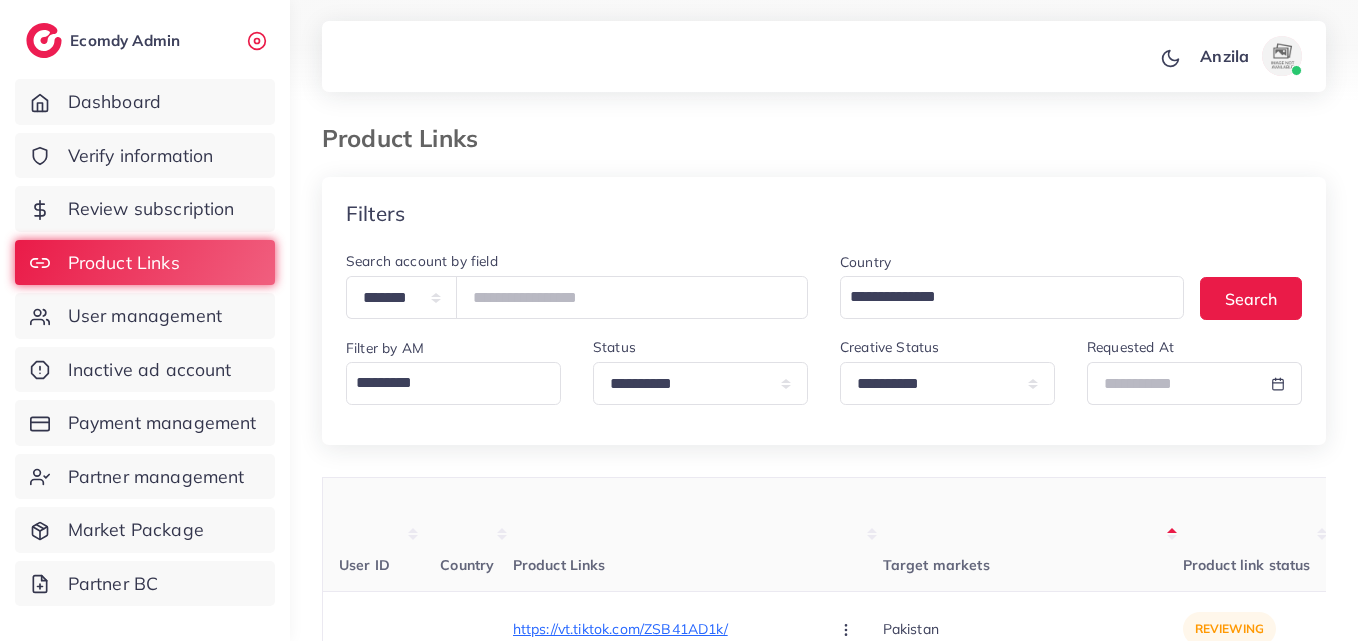 click on "**********" at bounding box center [947, 383] 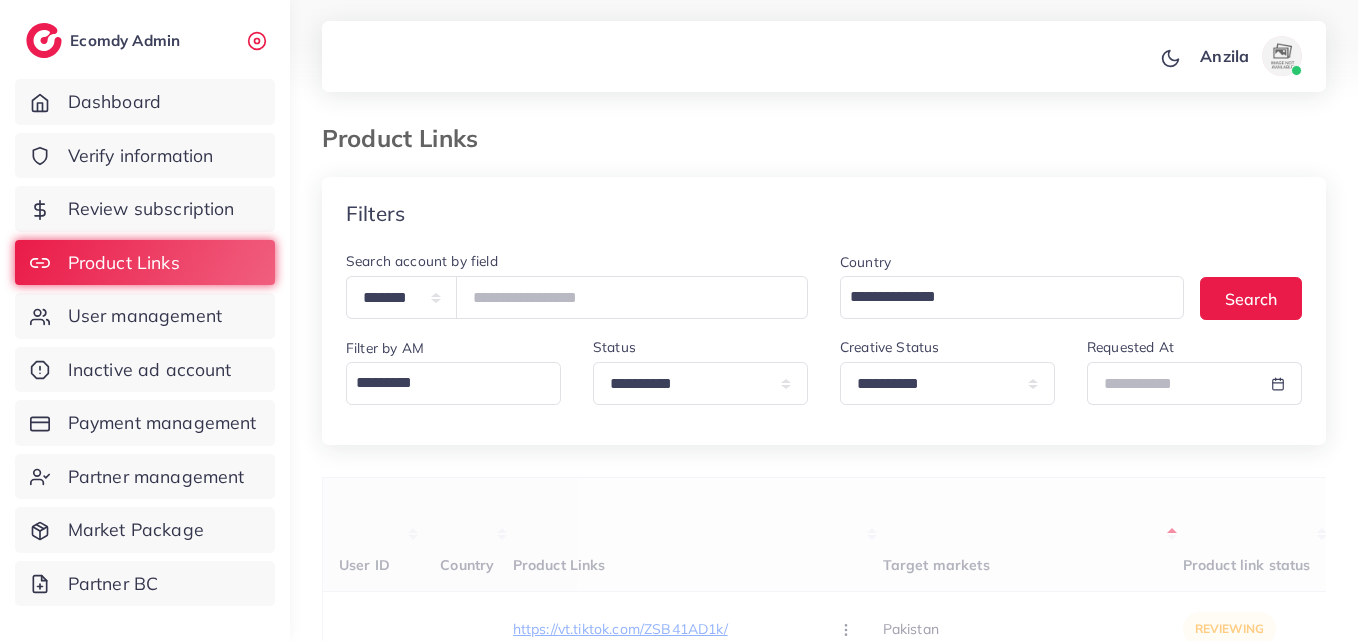 scroll, scrollTop: 0, scrollLeft: 0, axis: both 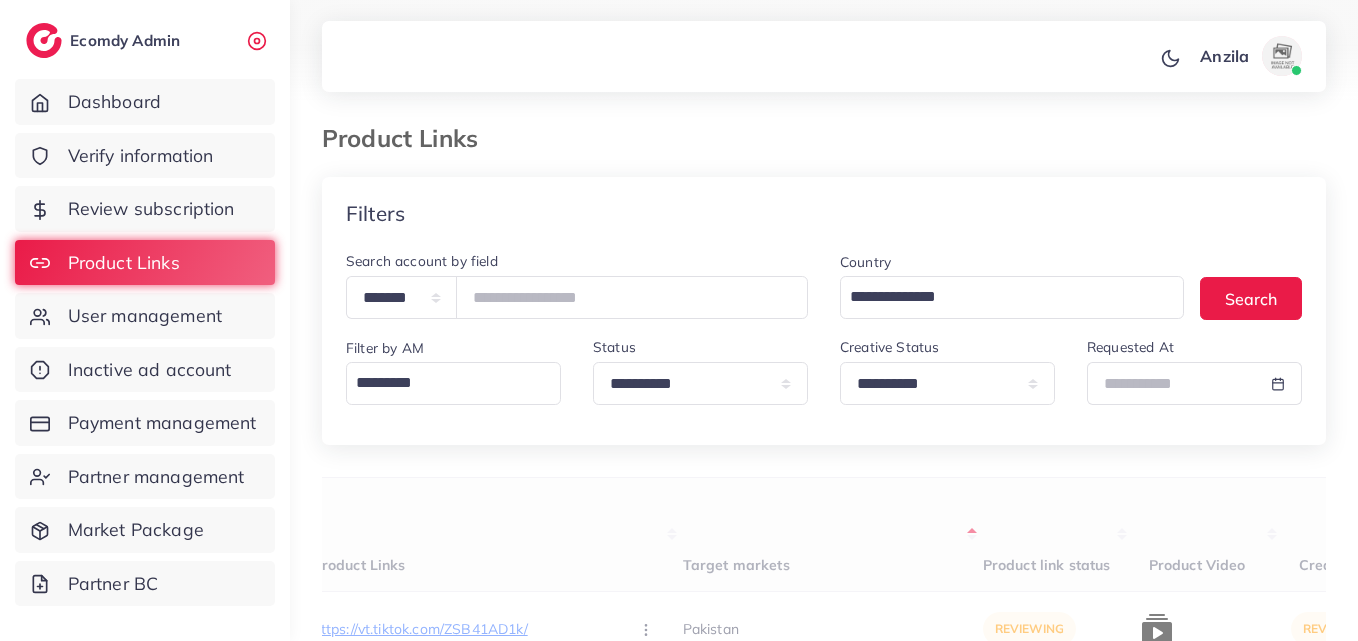 select on "*********" 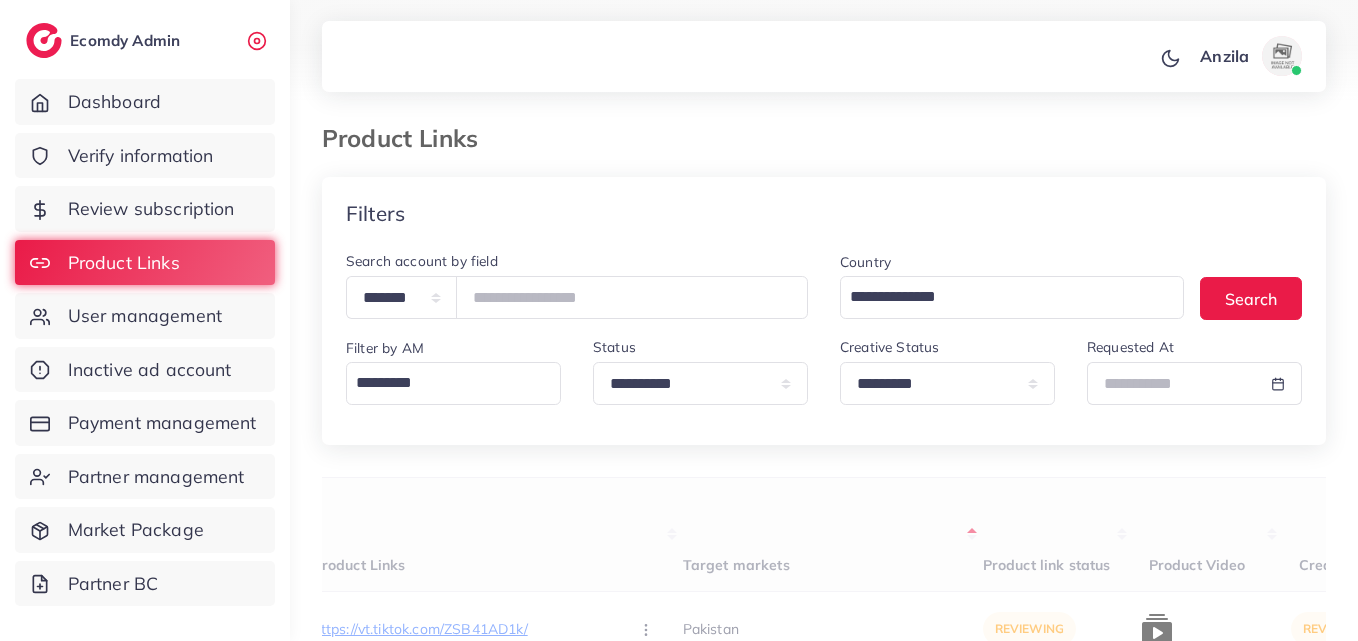 click on "**********" at bounding box center [947, 383] 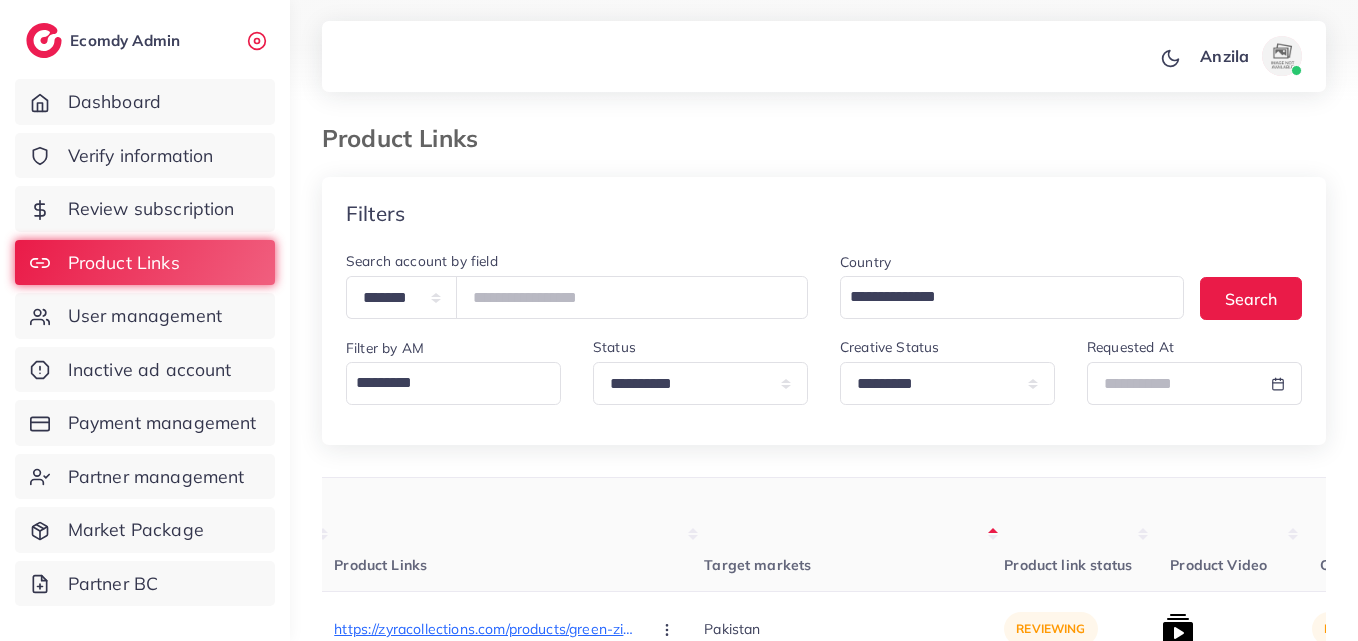 click on "Target markets" at bounding box center (854, 535) 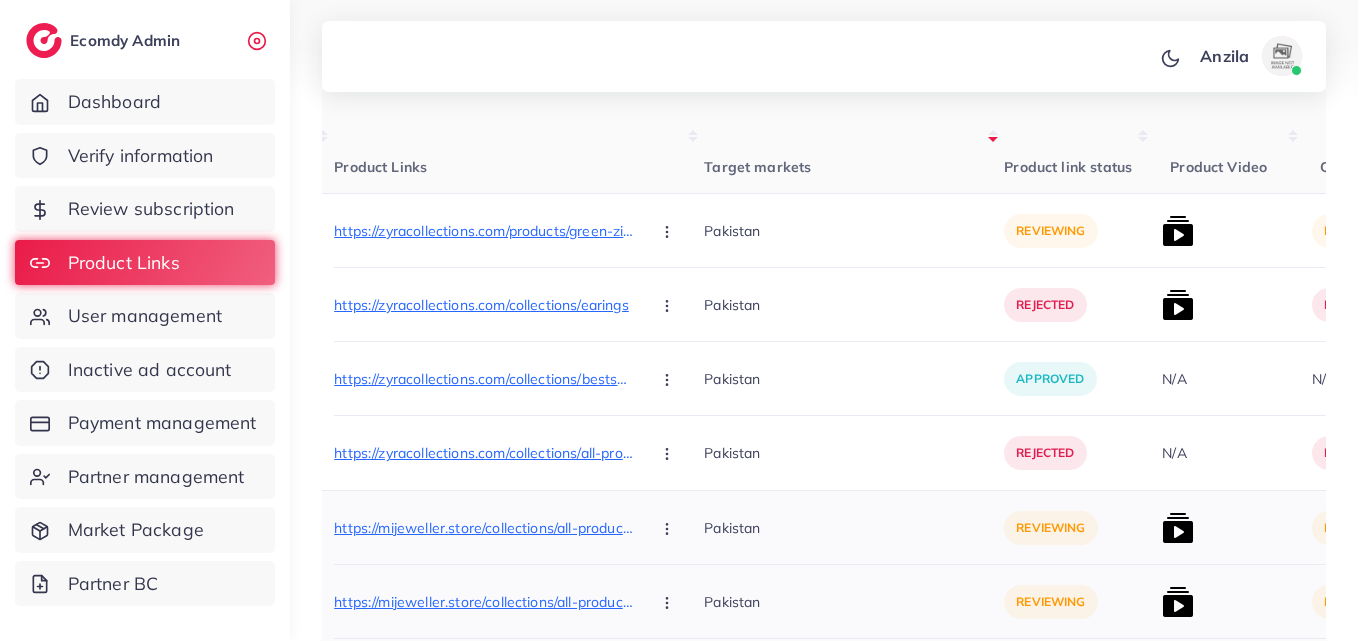 scroll, scrollTop: 400, scrollLeft: 0, axis: vertical 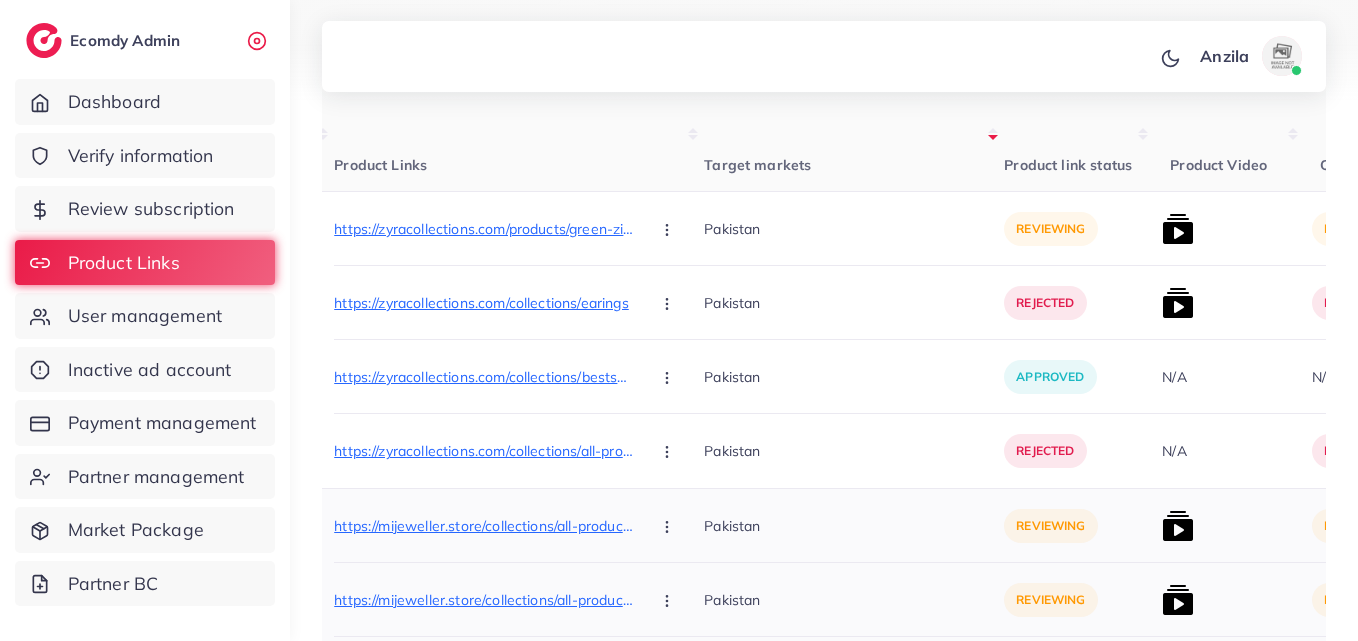 click on "Pakistan" at bounding box center [854, 526] 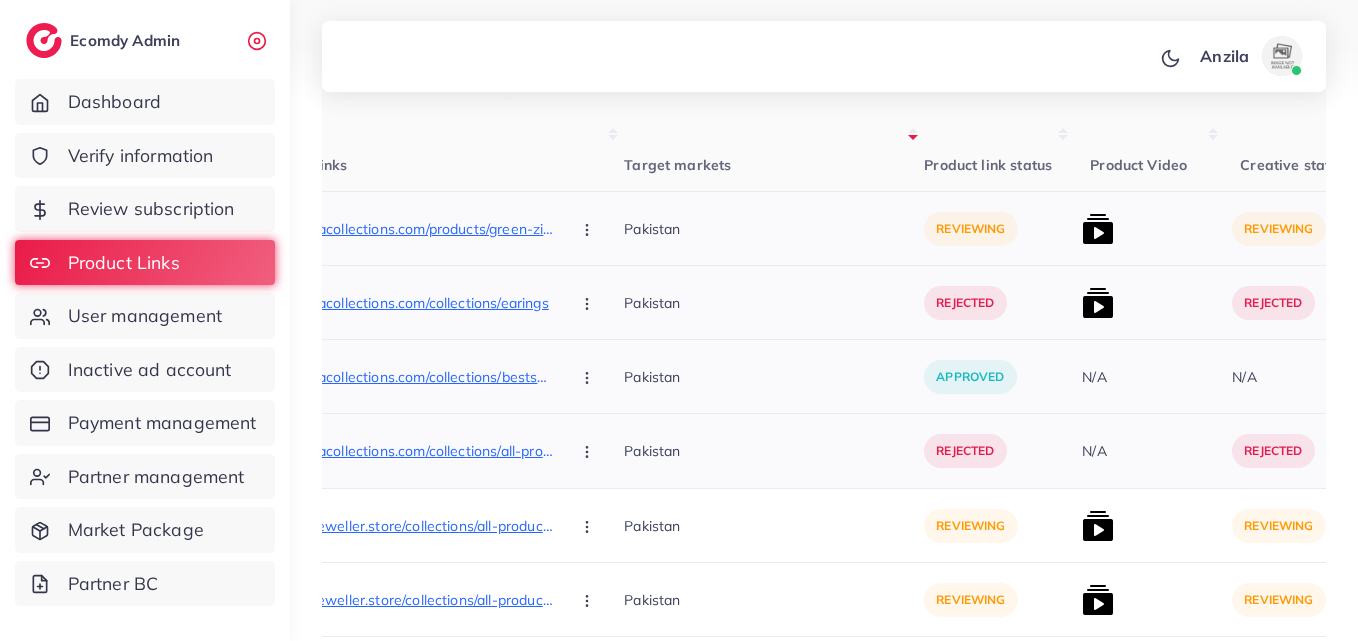 scroll, scrollTop: 0, scrollLeft: 320, axis: horizontal 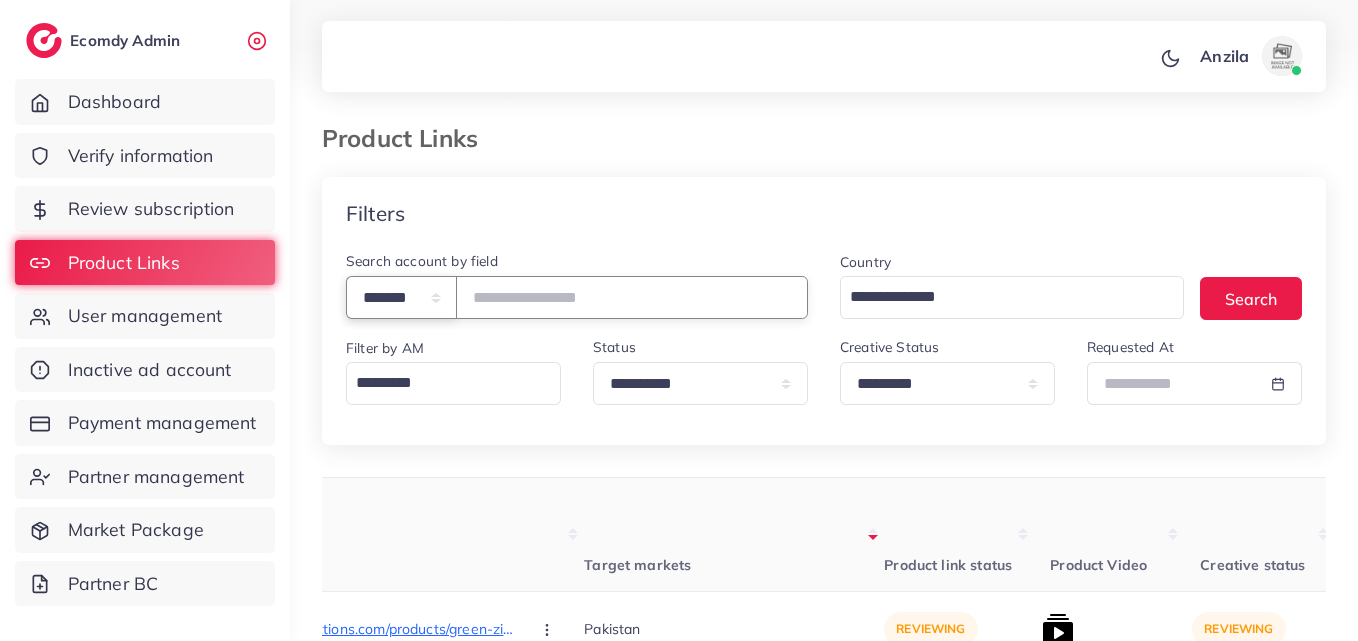 click on "**********" at bounding box center (401, 297) 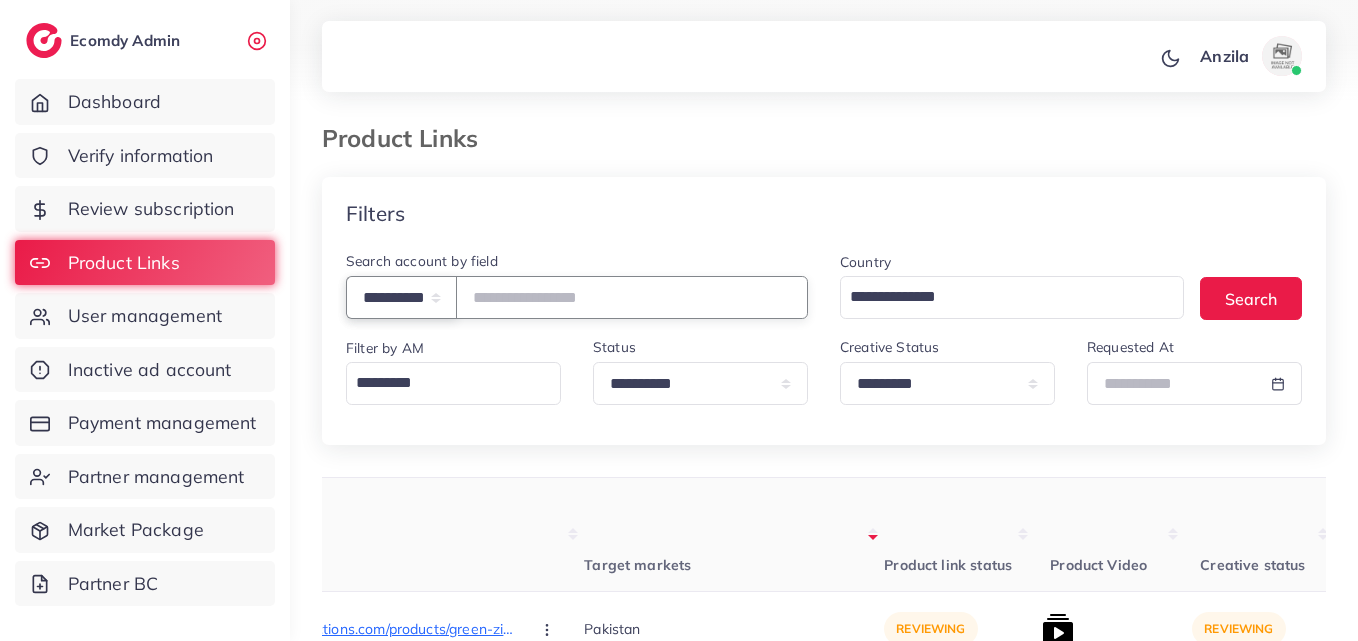 click on "**********" at bounding box center (401, 297) 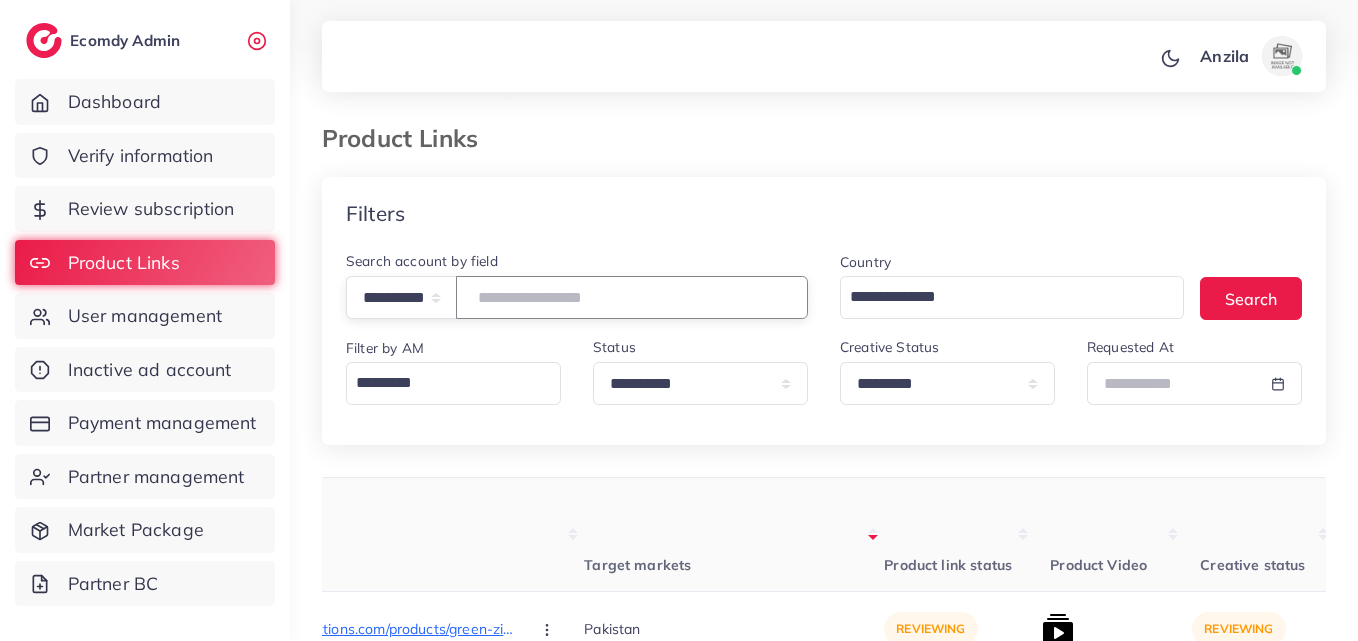 click at bounding box center (632, 297) 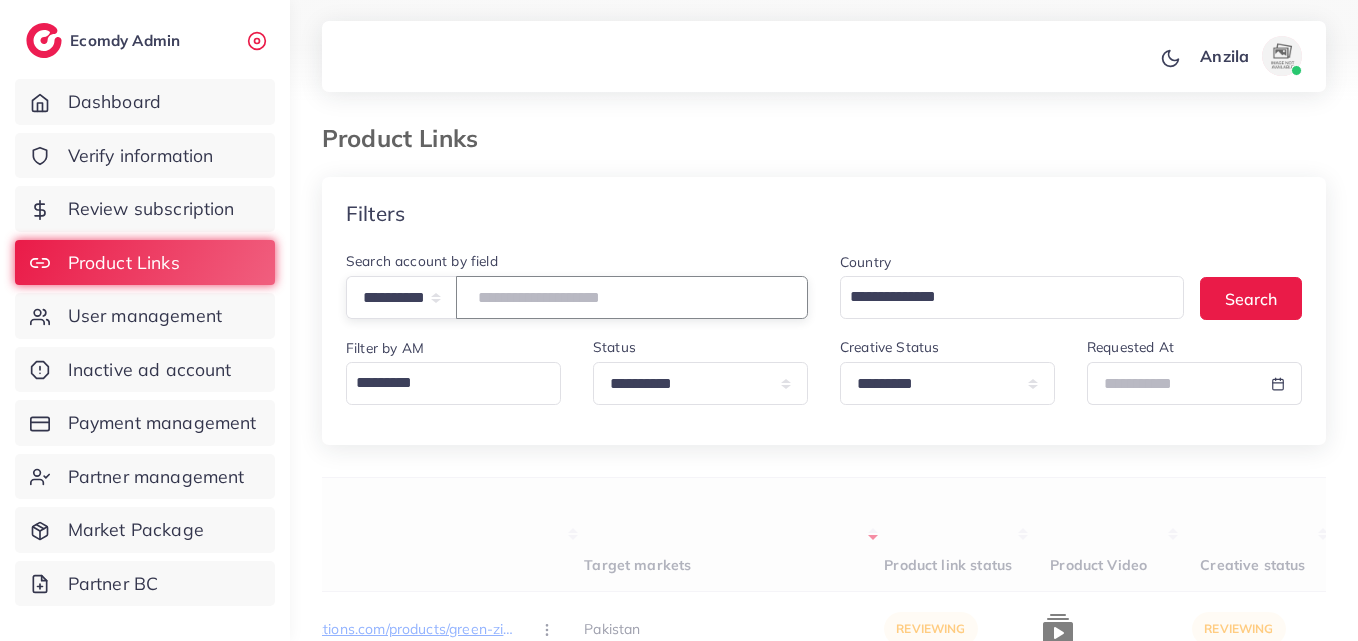 paste on "**********" 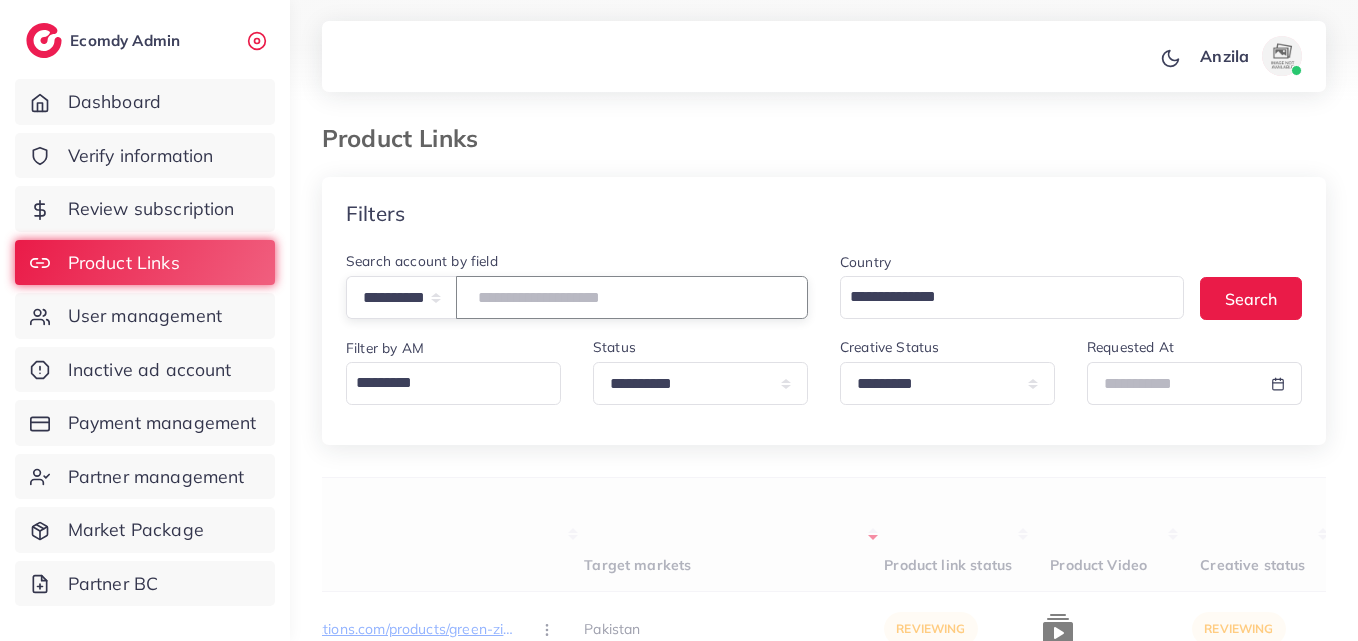 type on "**********" 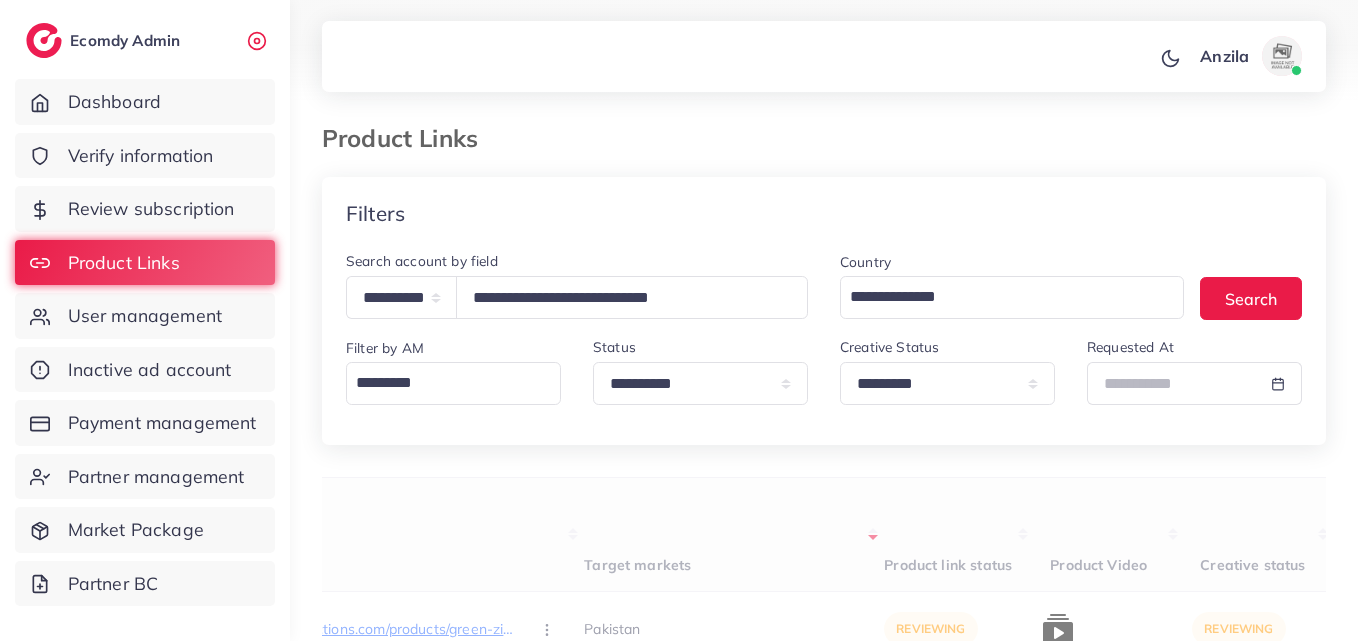 click on "Target markets" at bounding box center [734, 535] 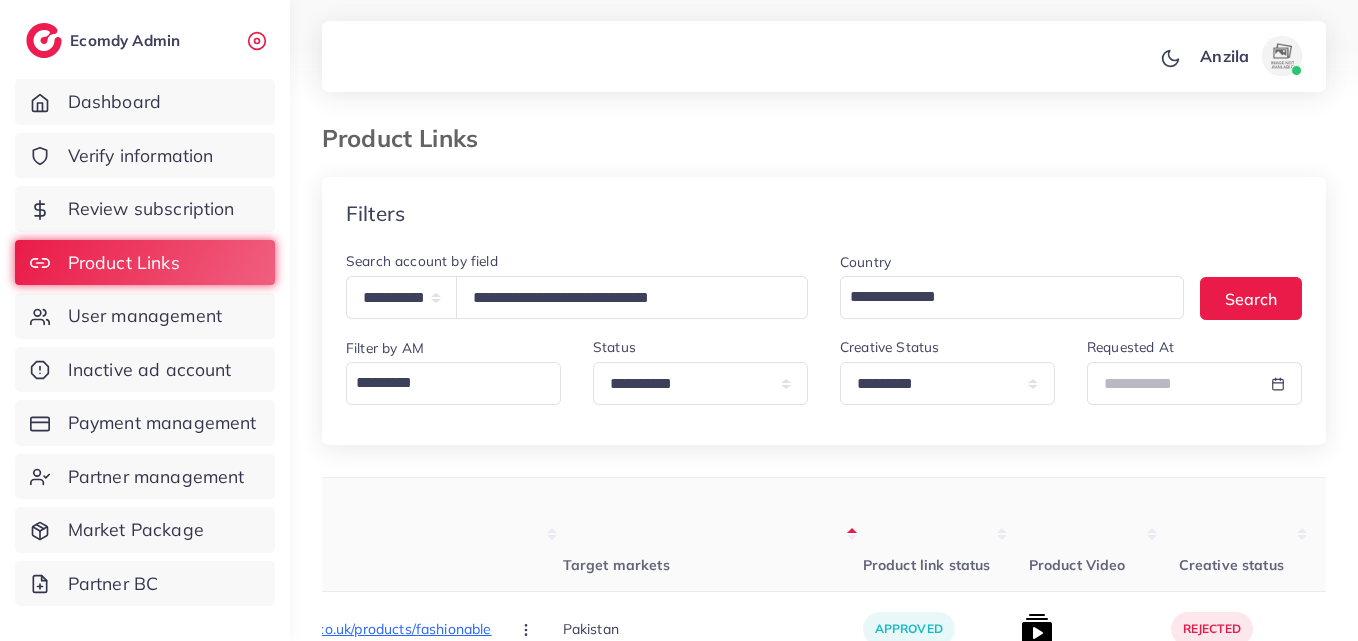 click on "Target markets" at bounding box center (713, 535) 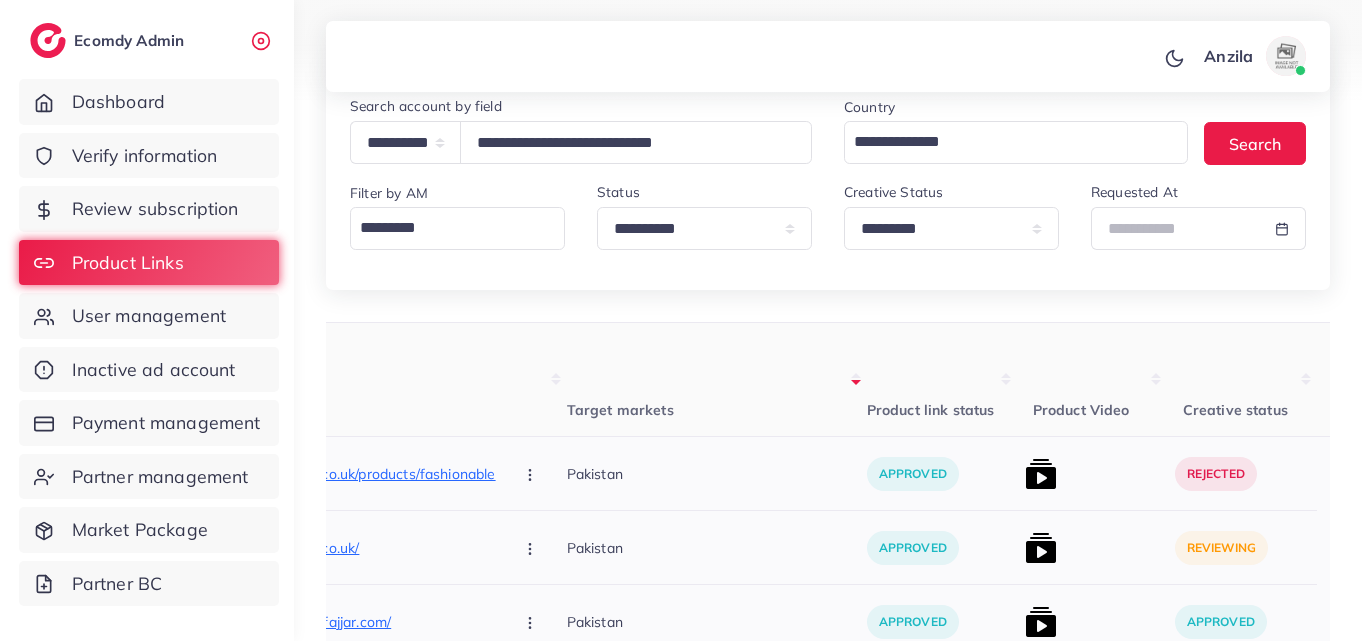 scroll, scrollTop: 200, scrollLeft: 0, axis: vertical 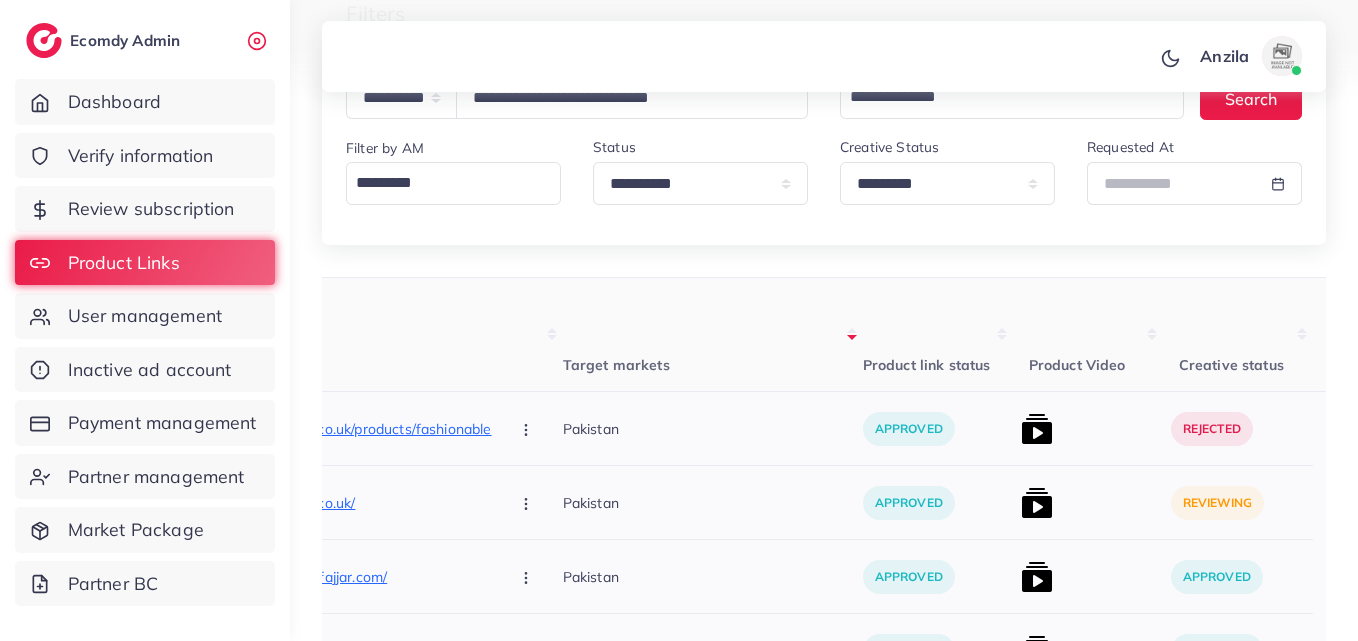 click at bounding box center [1037, 503] 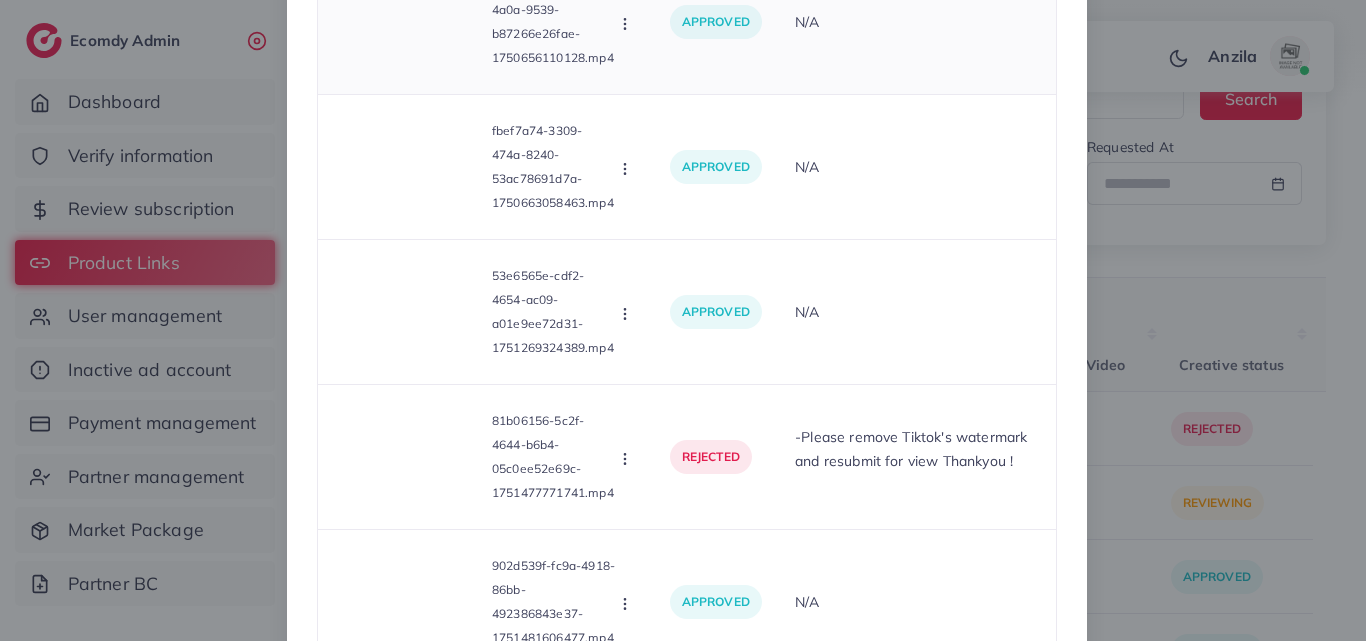 scroll, scrollTop: 994, scrollLeft: 0, axis: vertical 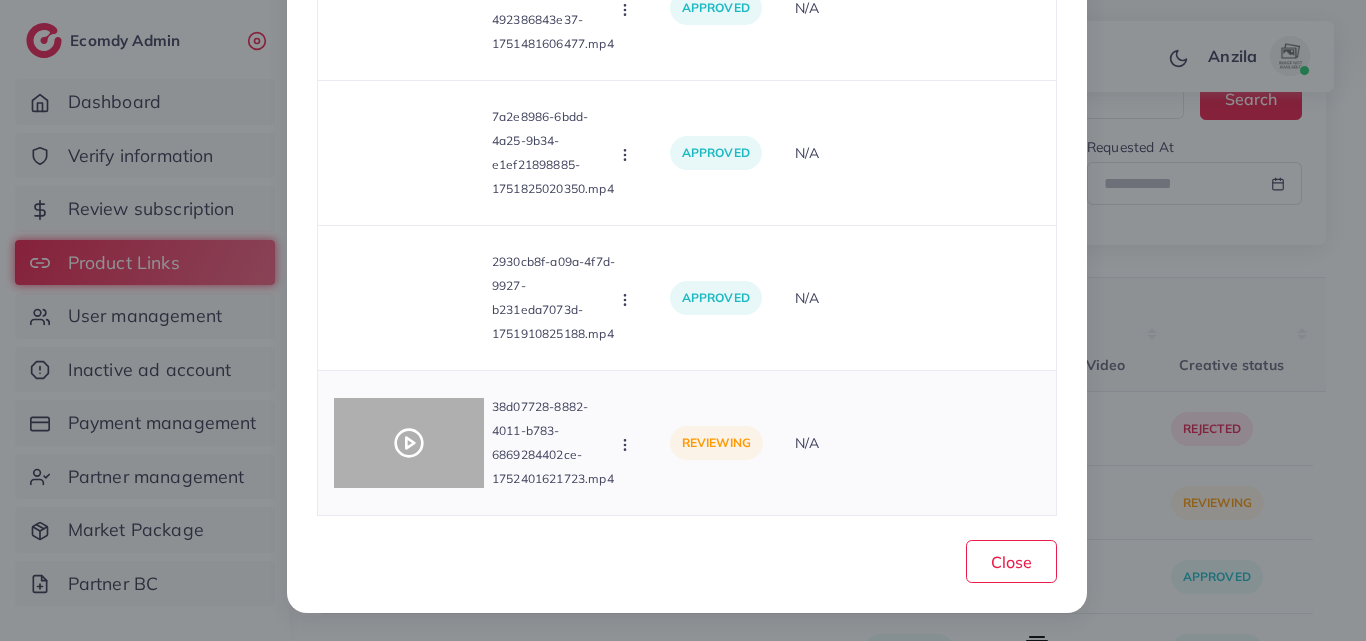 click at bounding box center [409, 443] 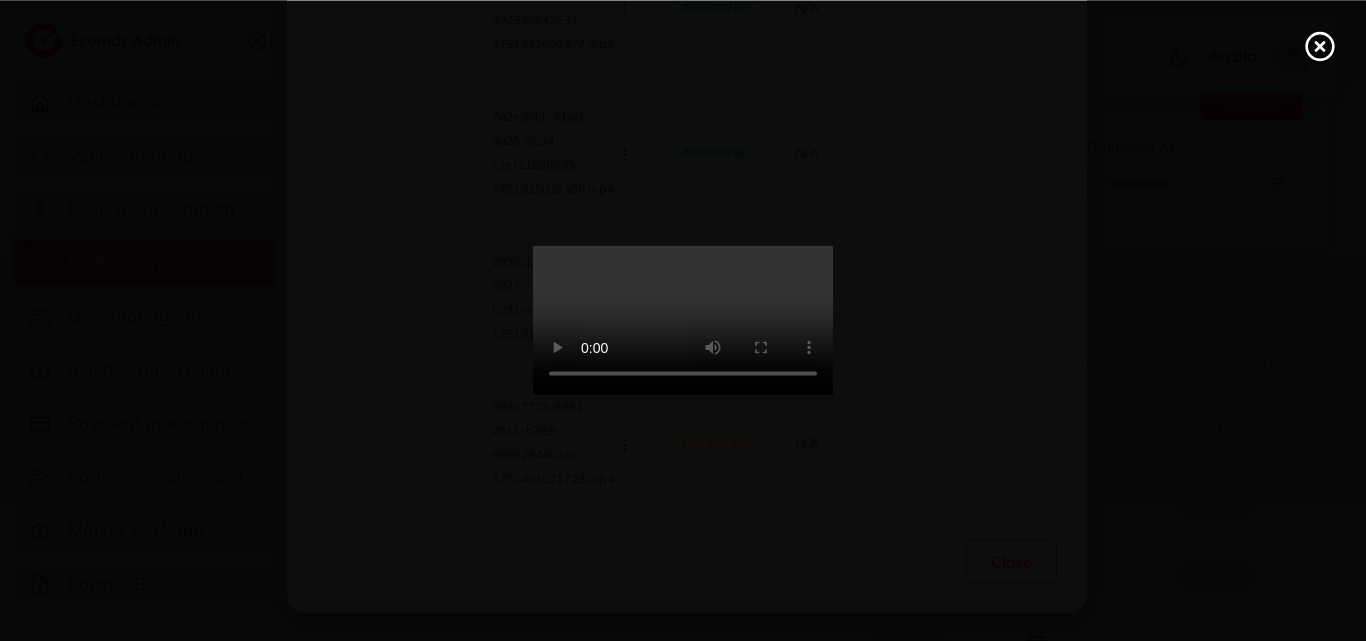 click at bounding box center (683, 321) 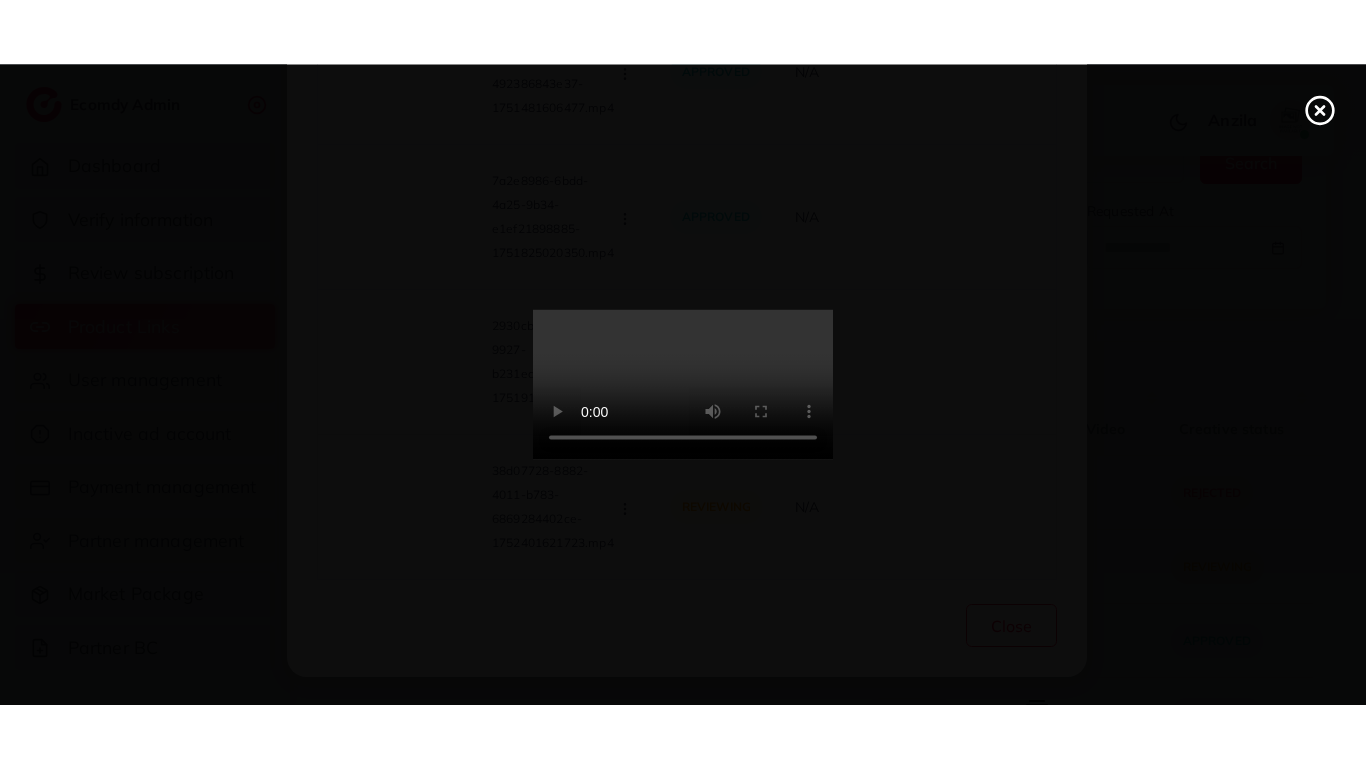 scroll, scrollTop: 0, scrollLeft: 0, axis: both 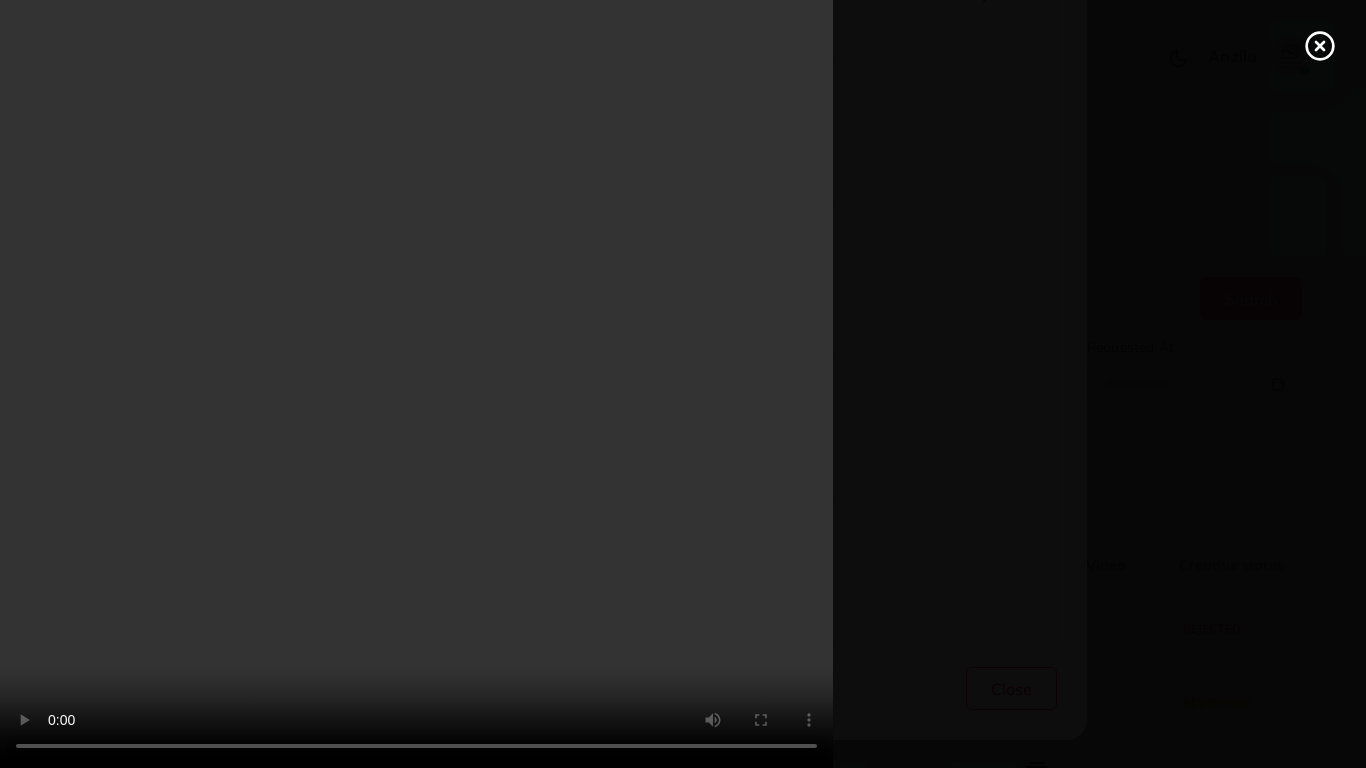 click at bounding box center (683, 384) 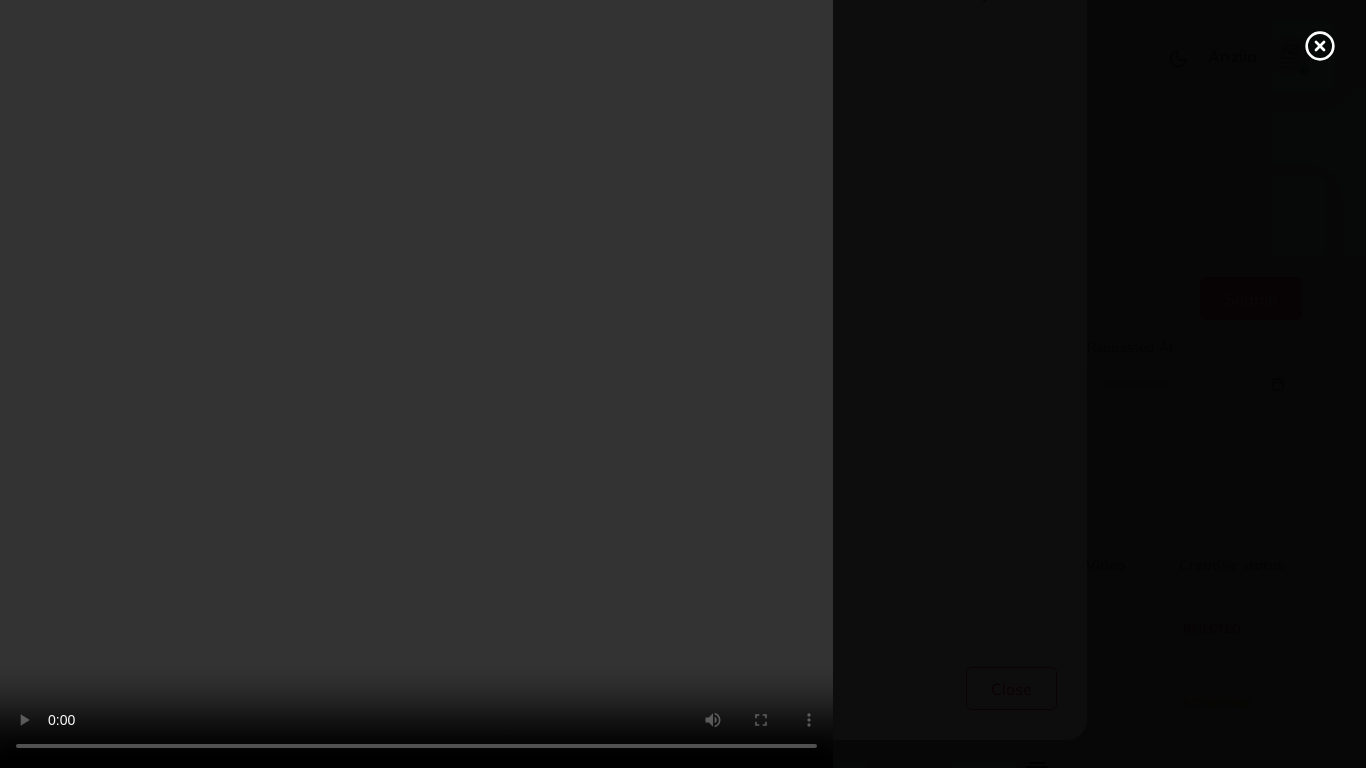click at bounding box center (683, 384) 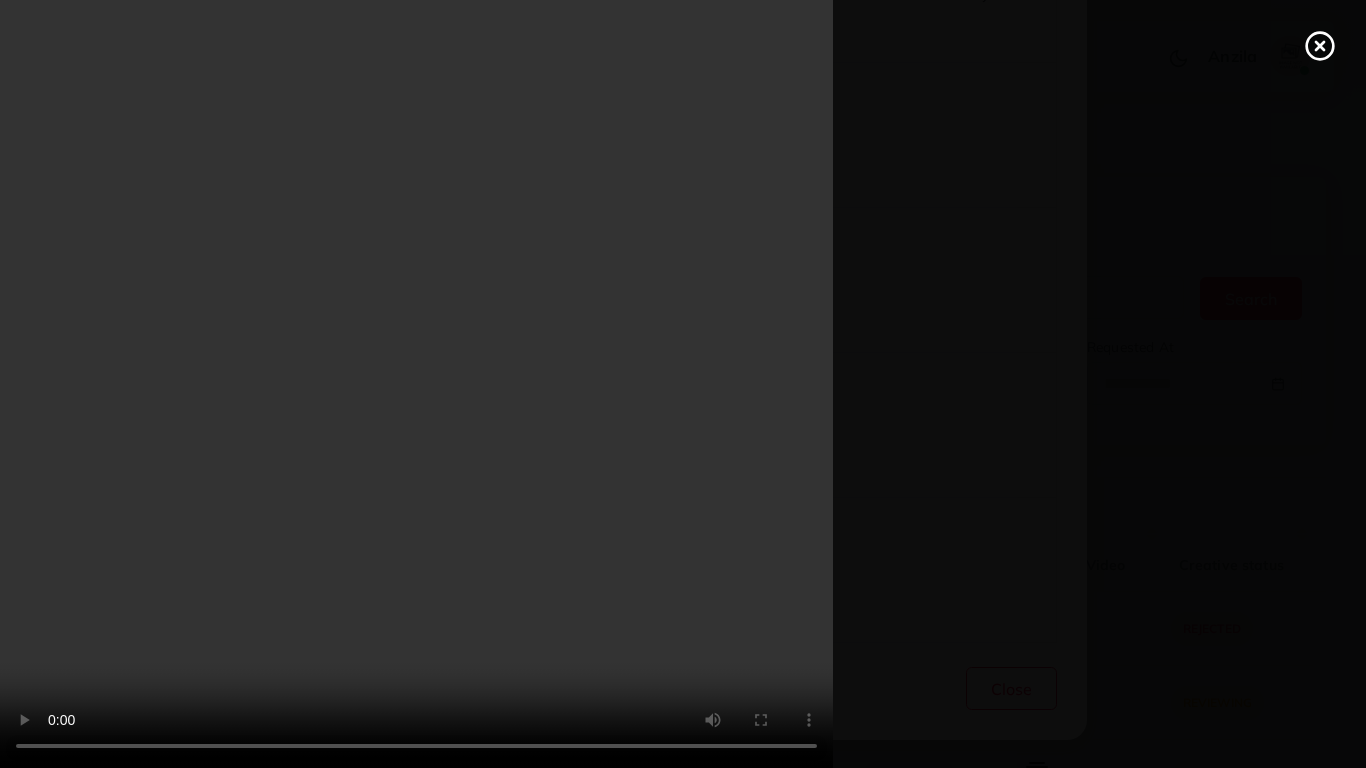click at bounding box center [683, 384] 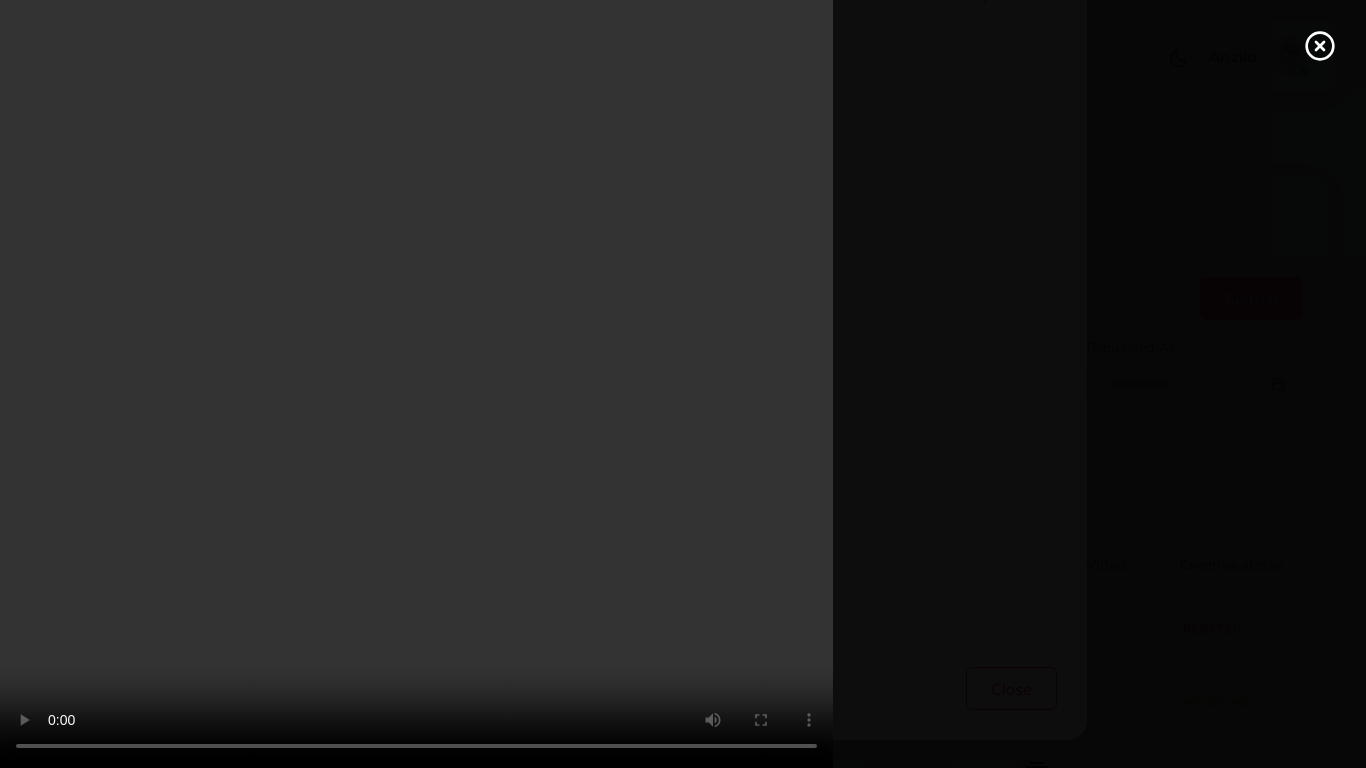 click at bounding box center [683, 384] 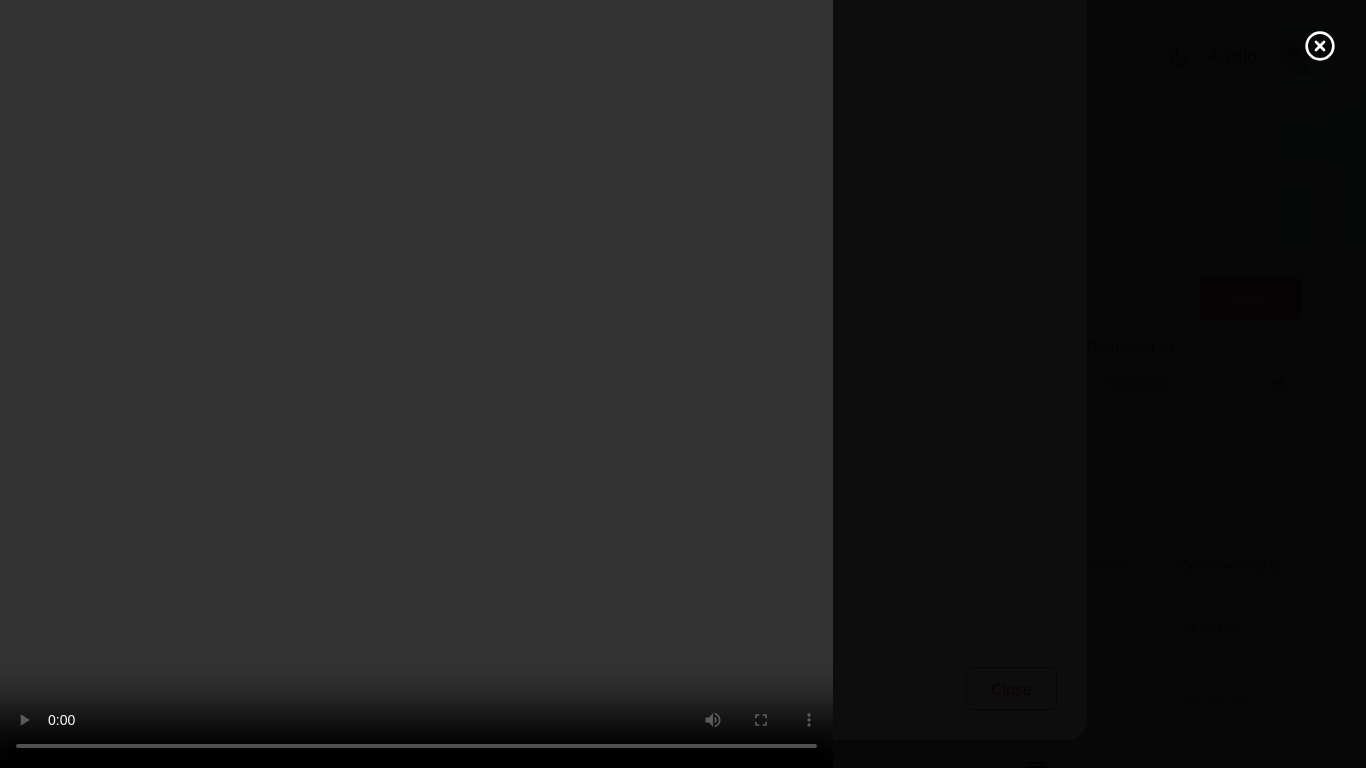 click at bounding box center [683, 384] 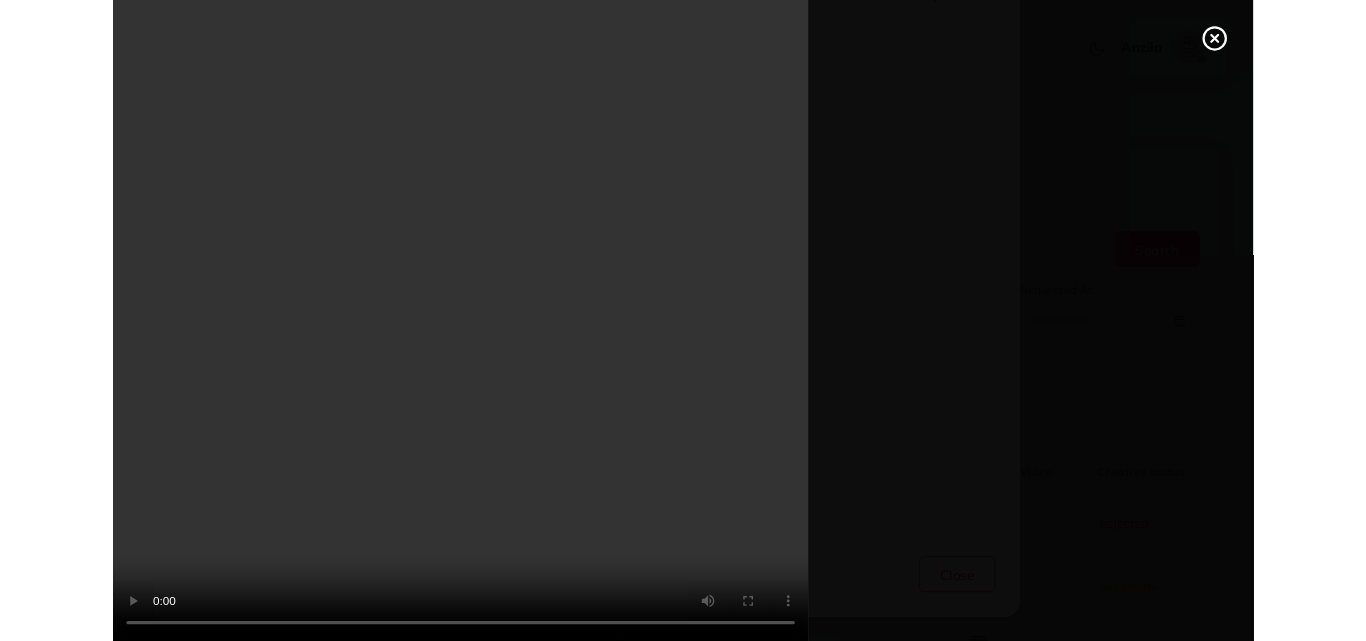 scroll, scrollTop: 994, scrollLeft: 0, axis: vertical 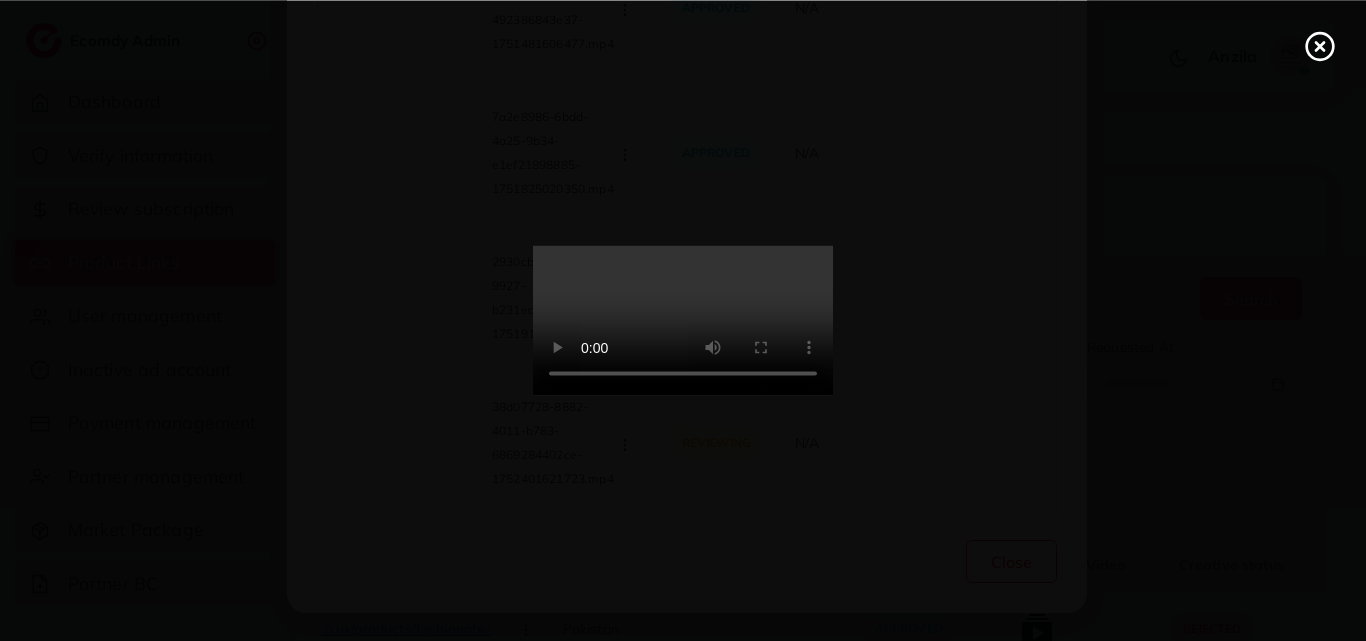 click 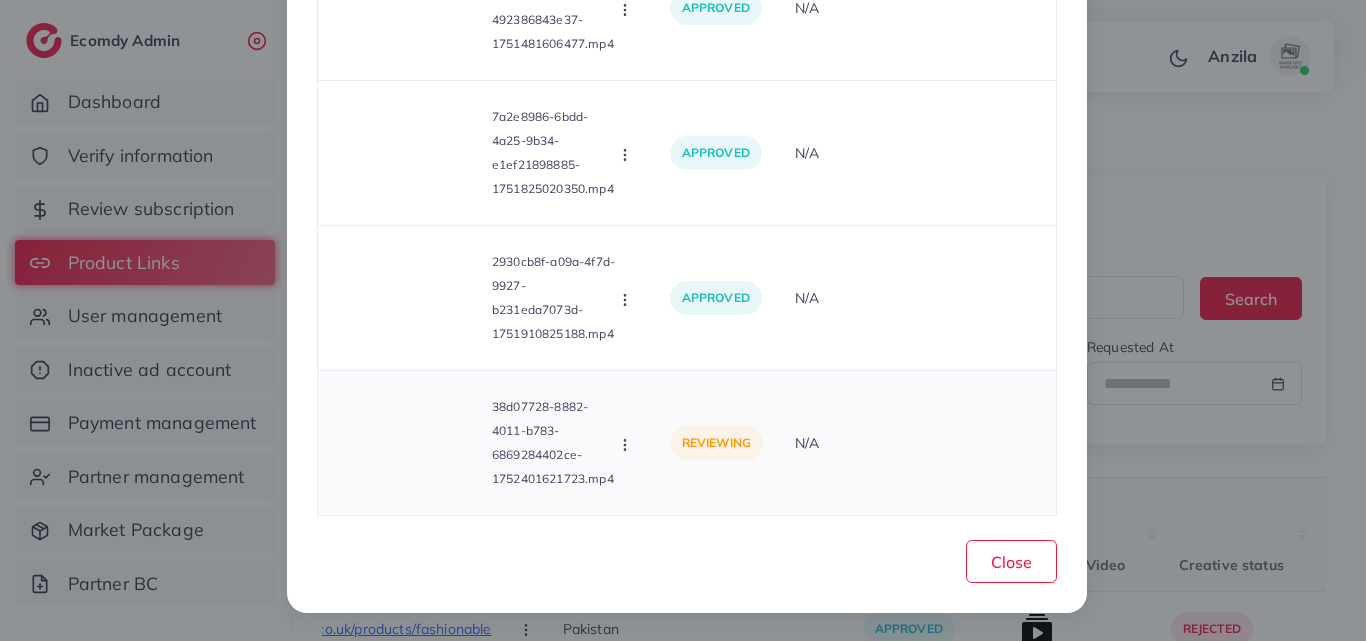 click at bounding box center [627, 444] 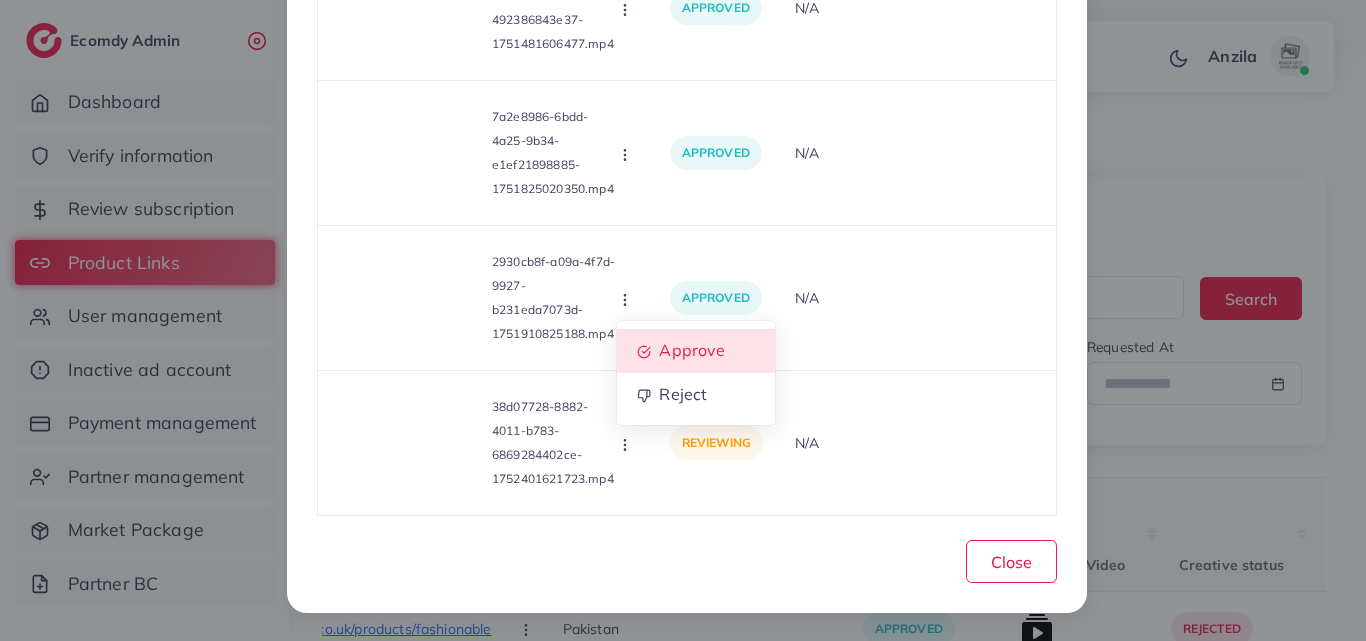 click on "Approve" at bounding box center [692, 350] 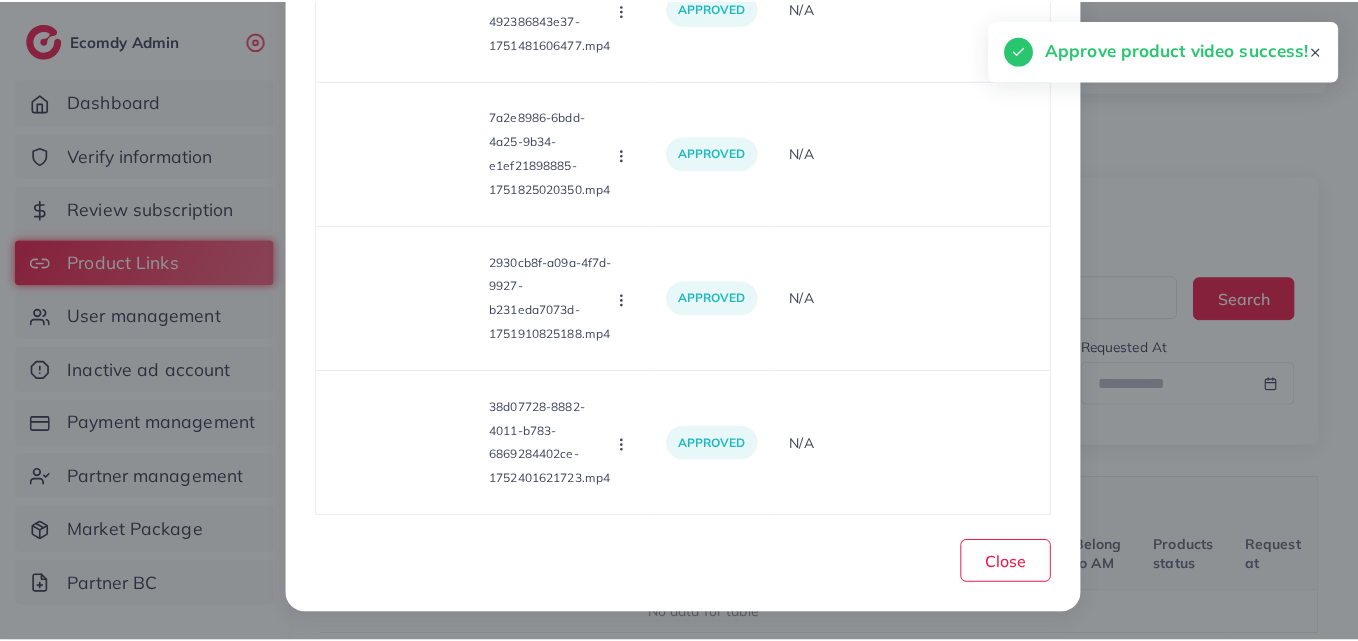 scroll, scrollTop: 0, scrollLeft: 225, axis: horizontal 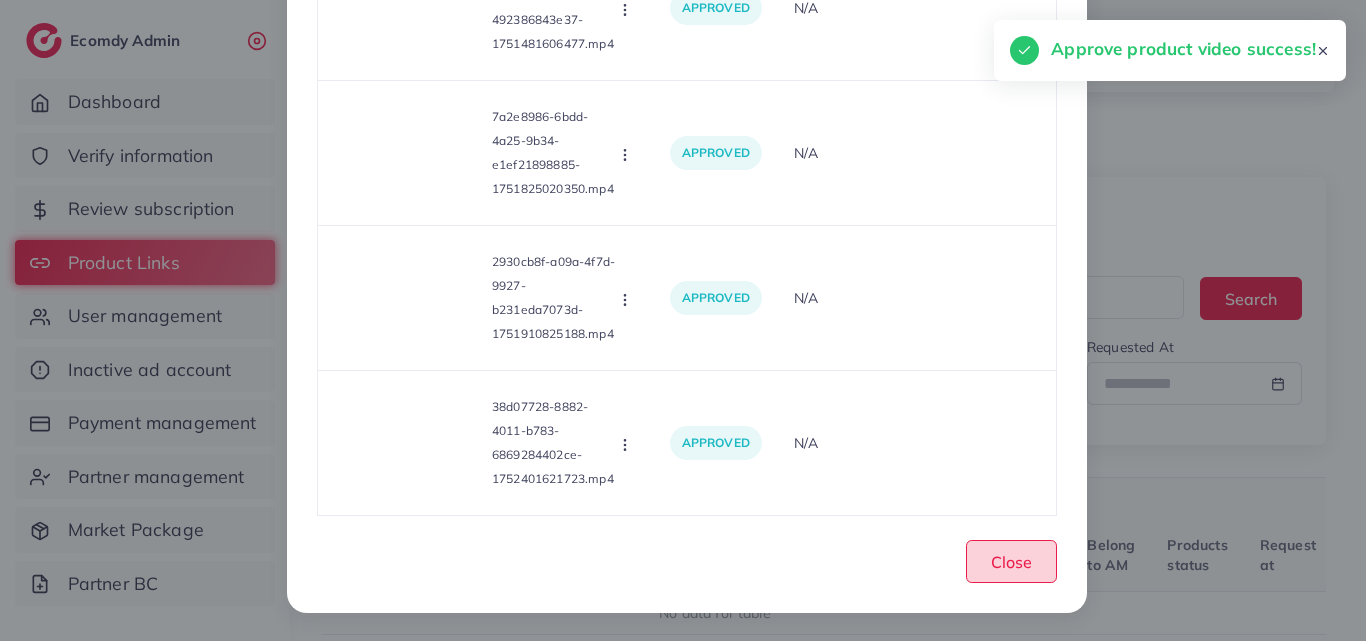 click on "Close" at bounding box center (1011, 561) 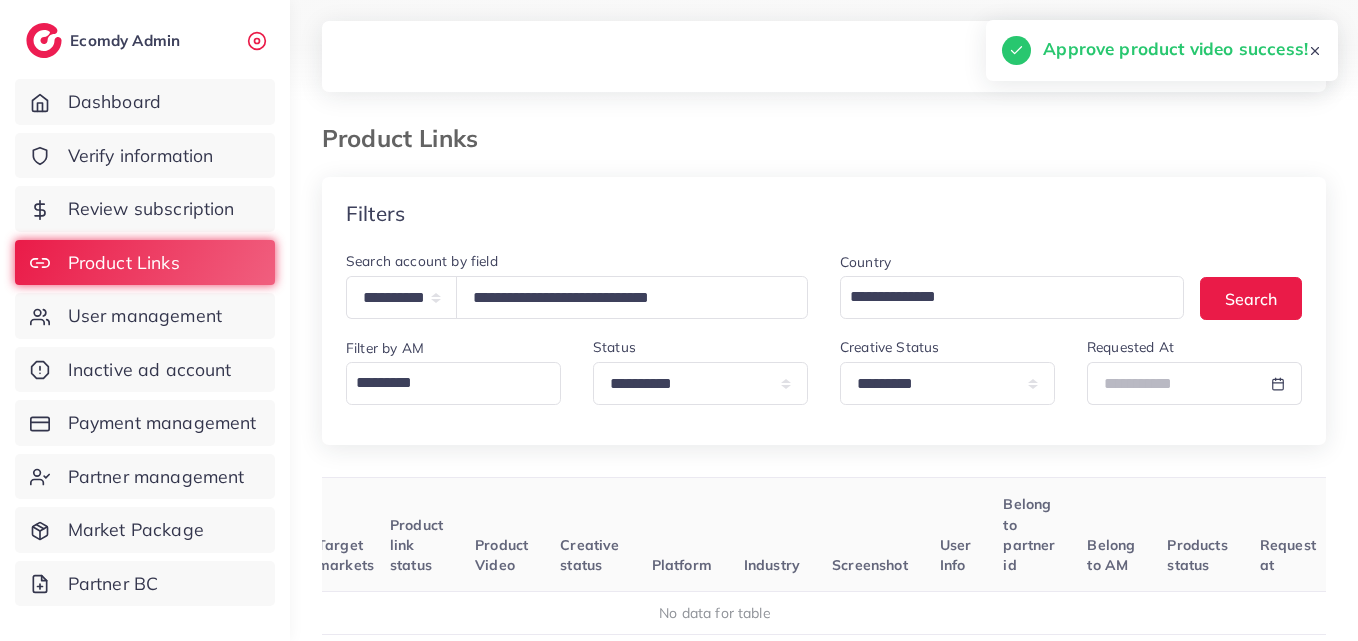 scroll, scrollTop: 2, scrollLeft: 0, axis: vertical 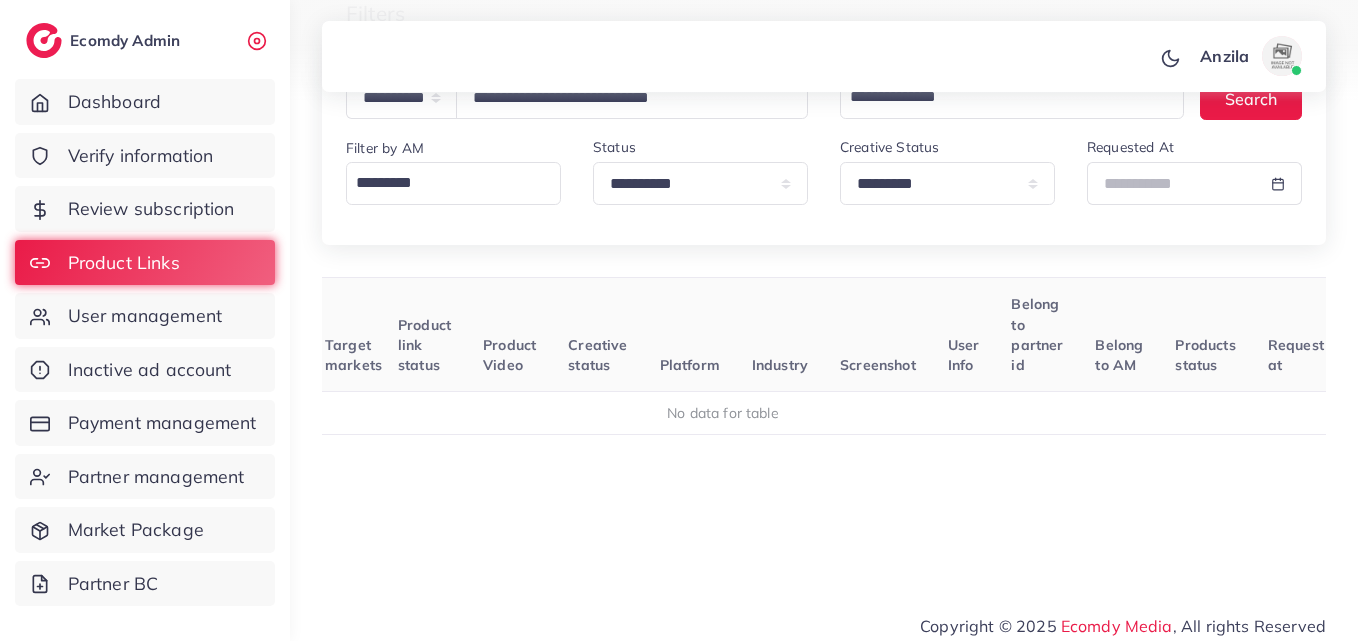 click on "**********" at bounding box center (947, 178) 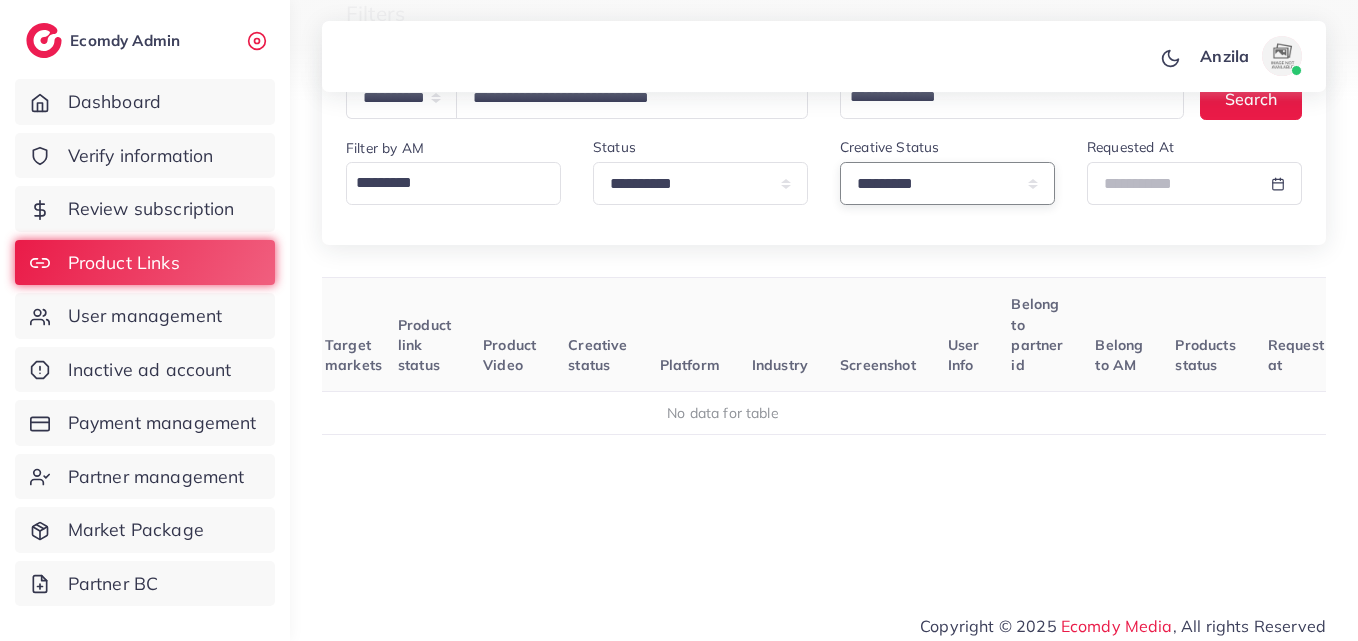 click on "**********" at bounding box center [947, 183] 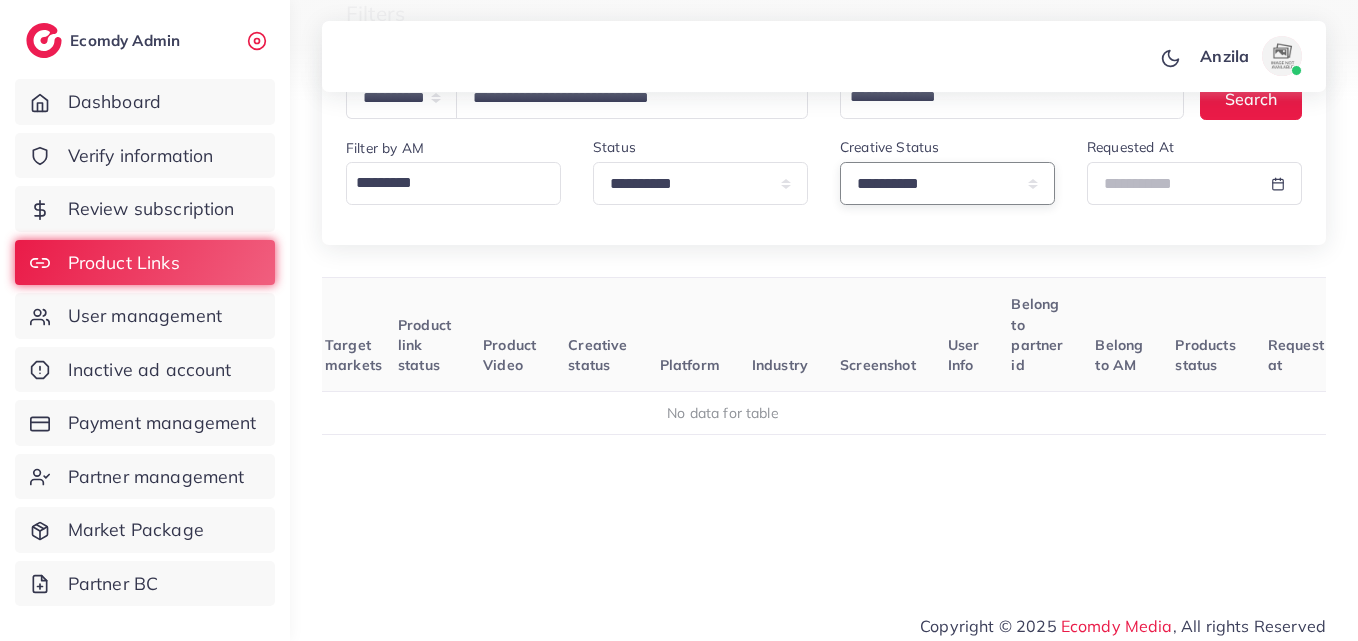 click on "**********" at bounding box center (947, 183) 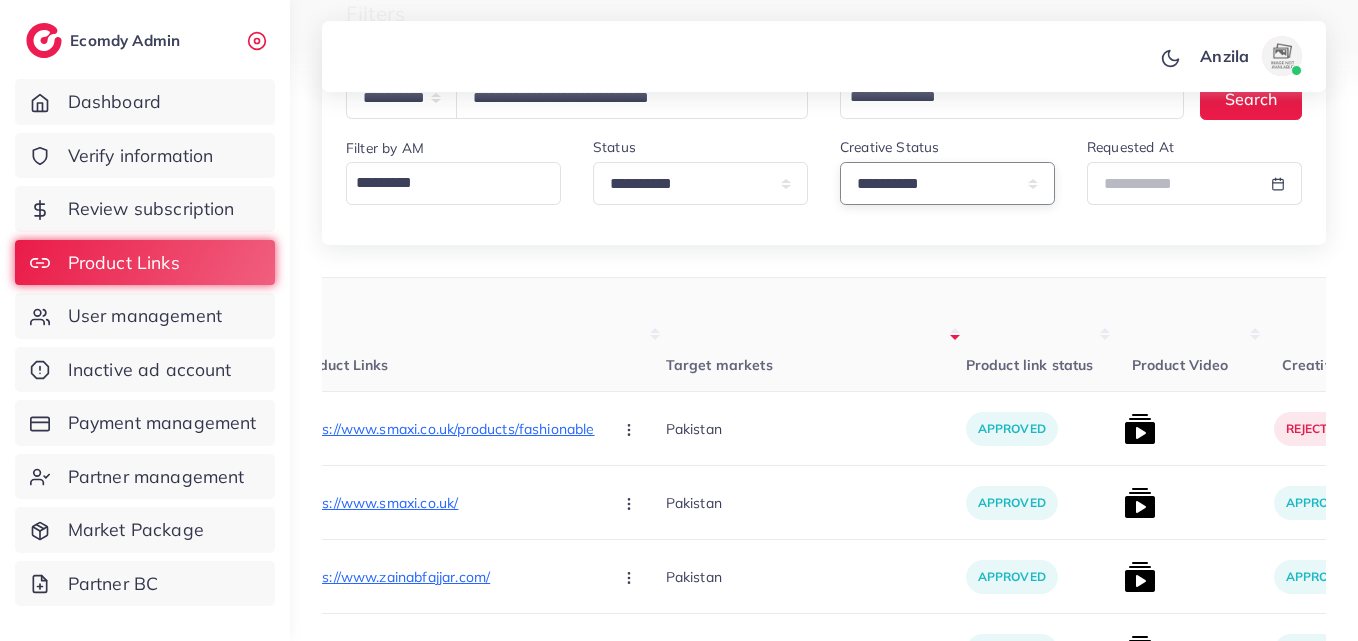 click on "**********" at bounding box center (947, 183) 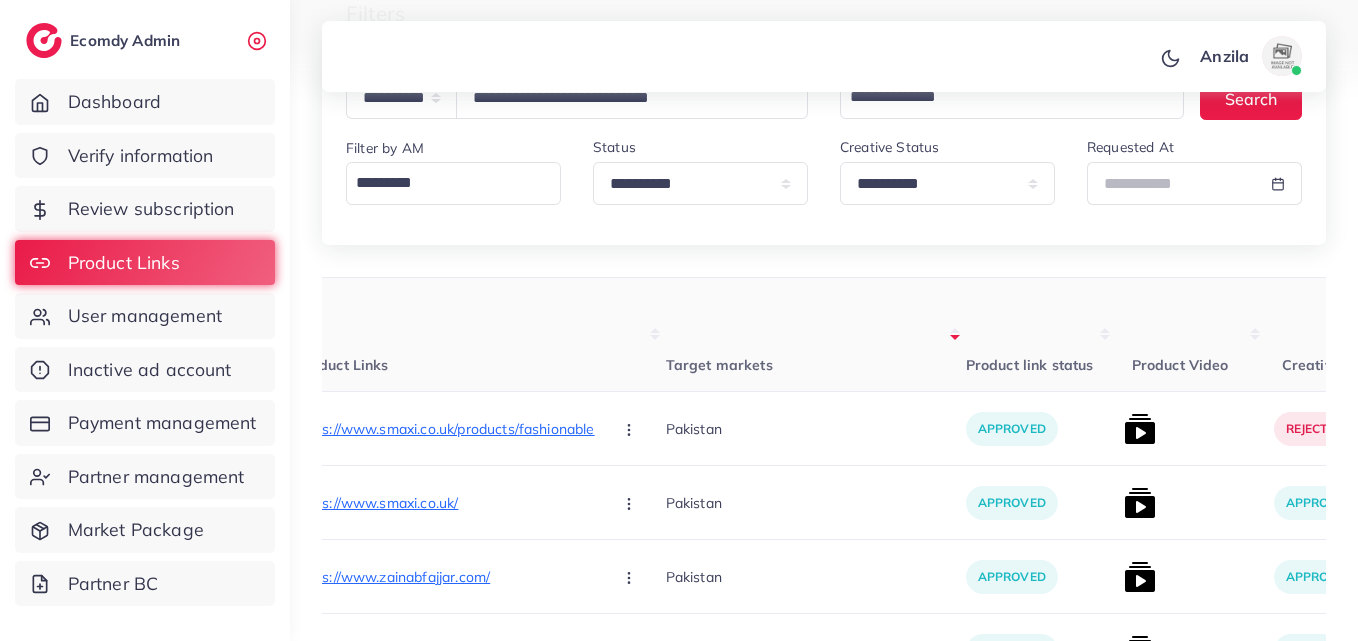 click on "Target markets" at bounding box center (816, 335) 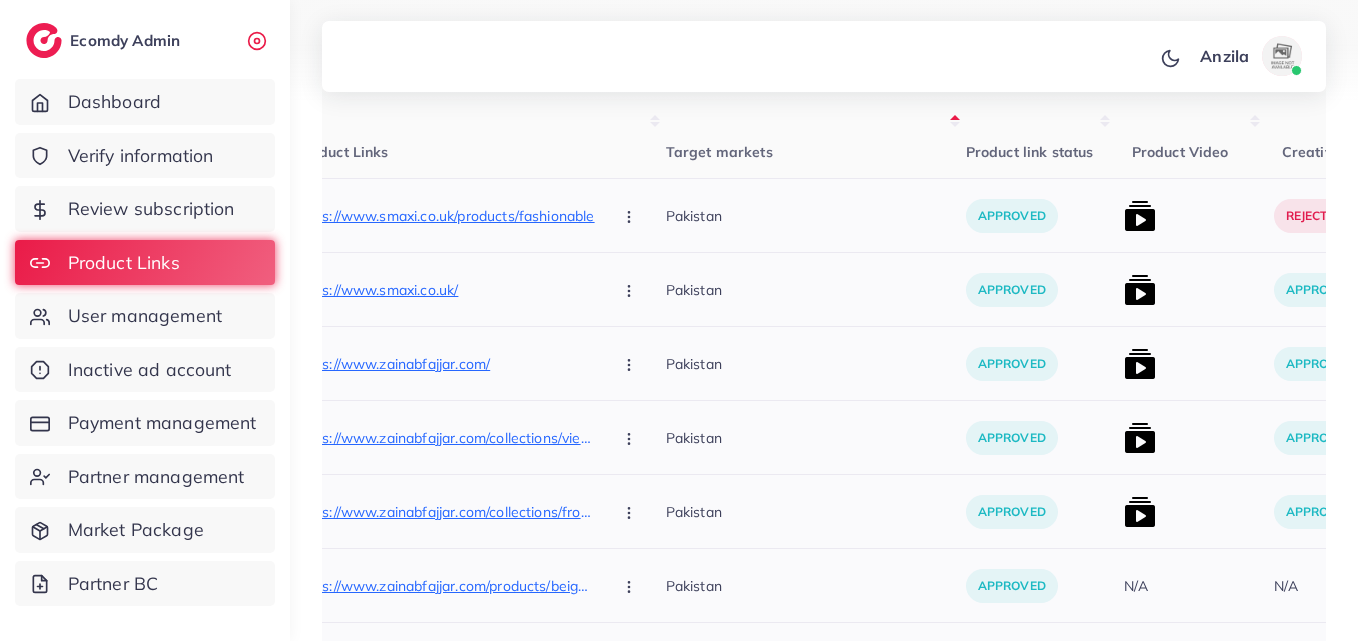scroll, scrollTop: 13, scrollLeft: 0, axis: vertical 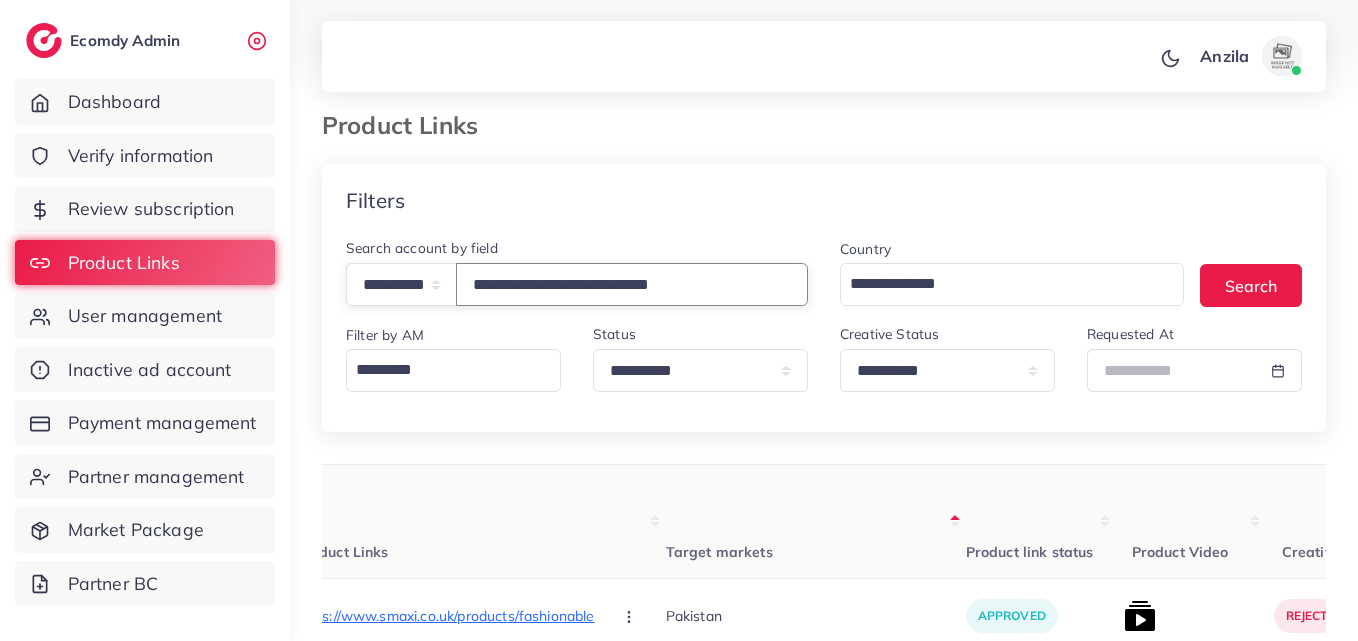 click on "**********" at bounding box center [632, 284] 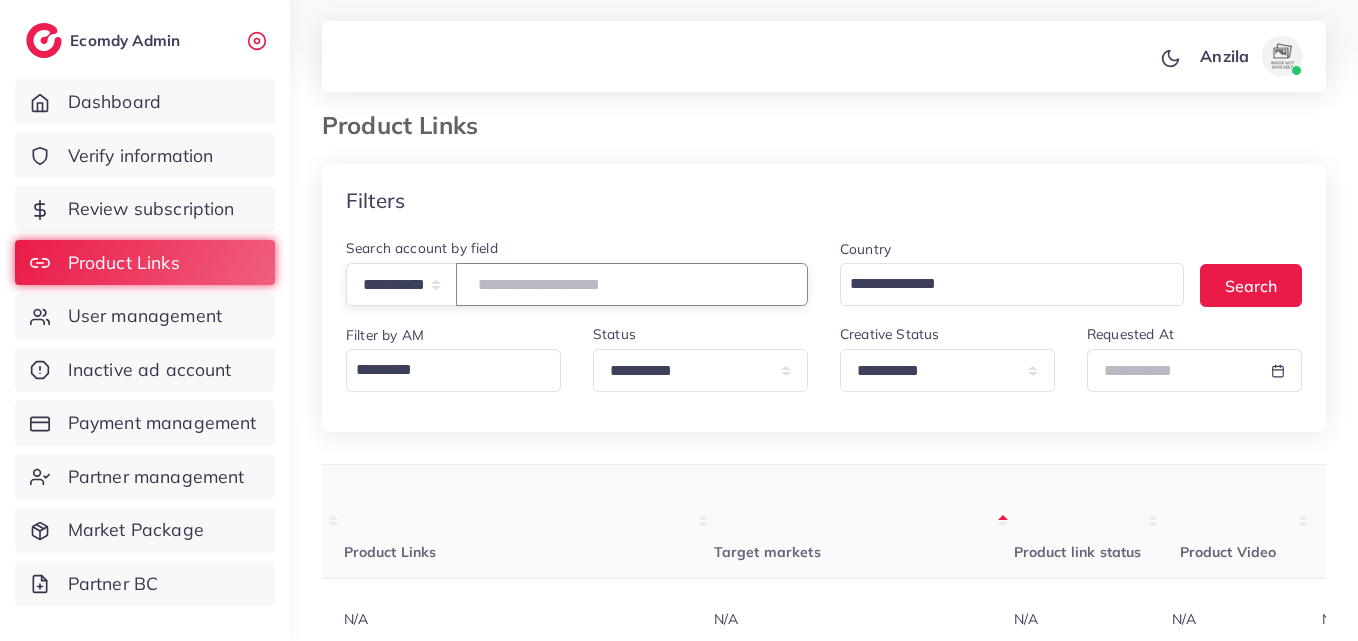 type 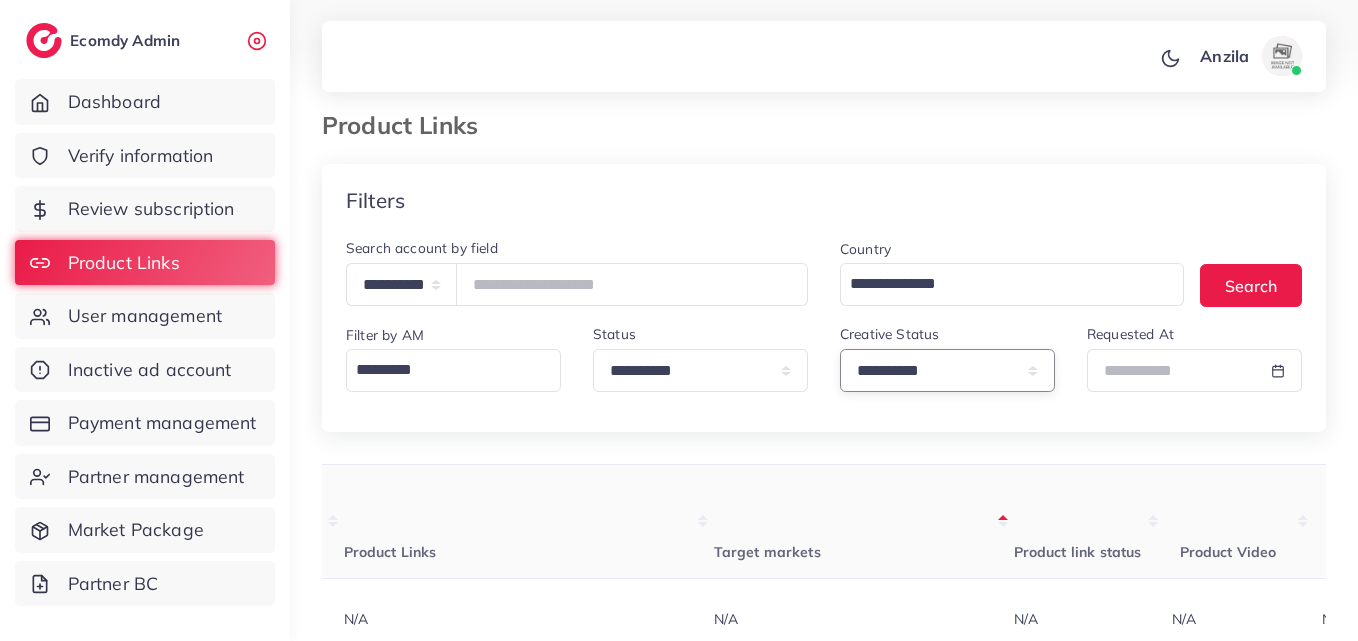 click on "**********" at bounding box center (947, 370) 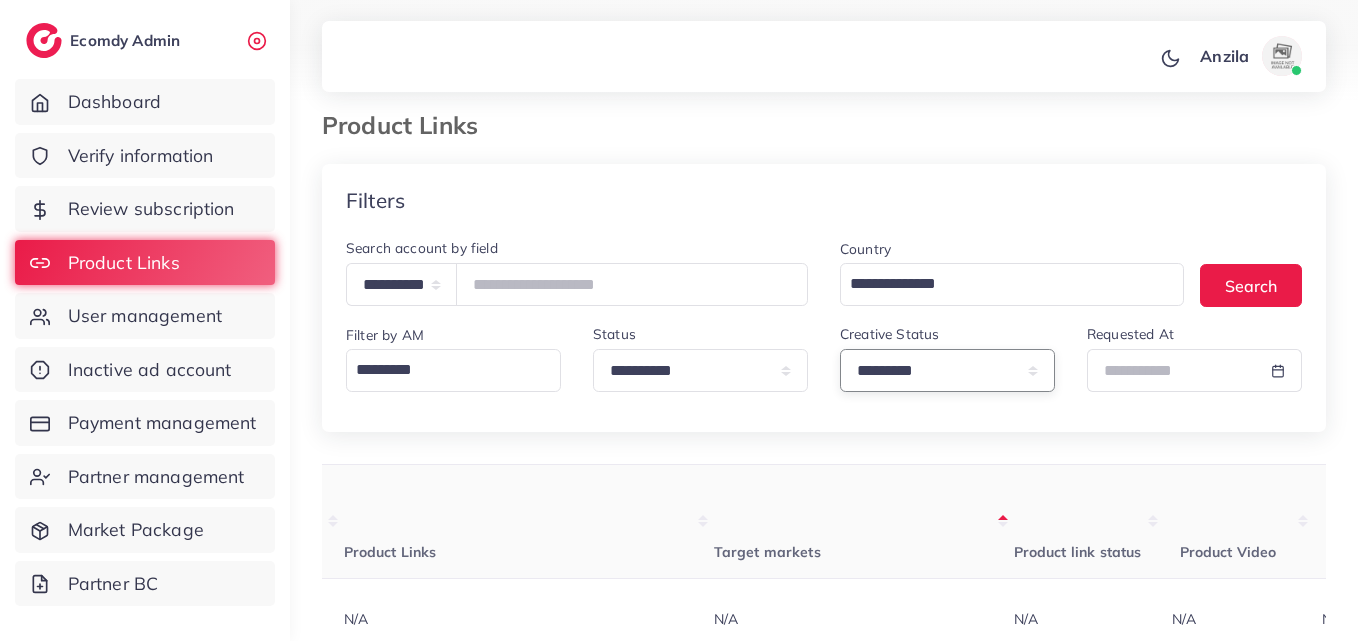 click on "**********" at bounding box center [947, 370] 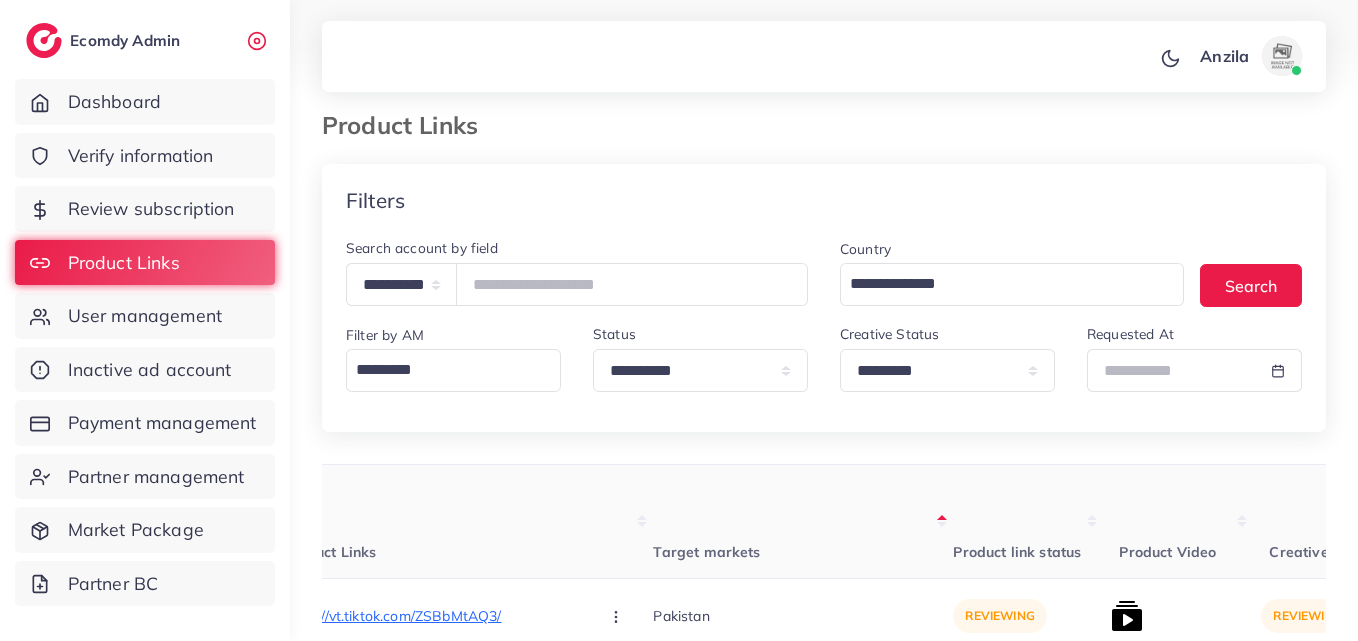 click on "Target markets" at bounding box center (803, 522) 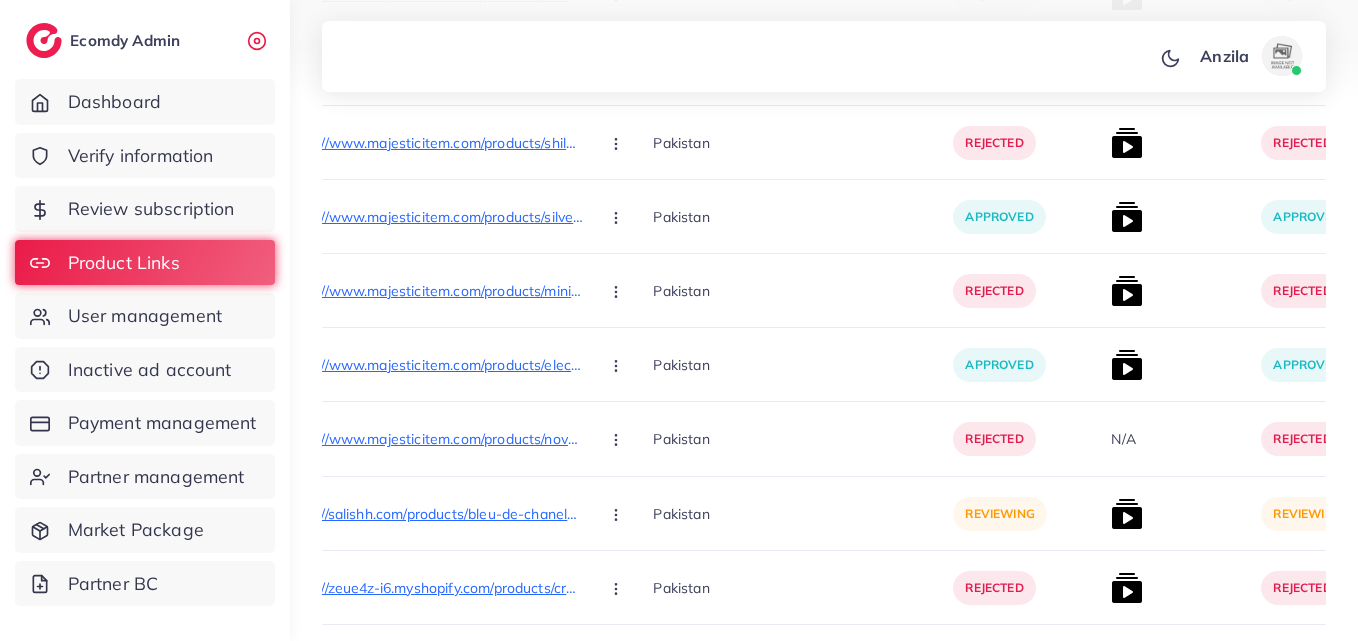 scroll, scrollTop: 8714, scrollLeft: 0, axis: vertical 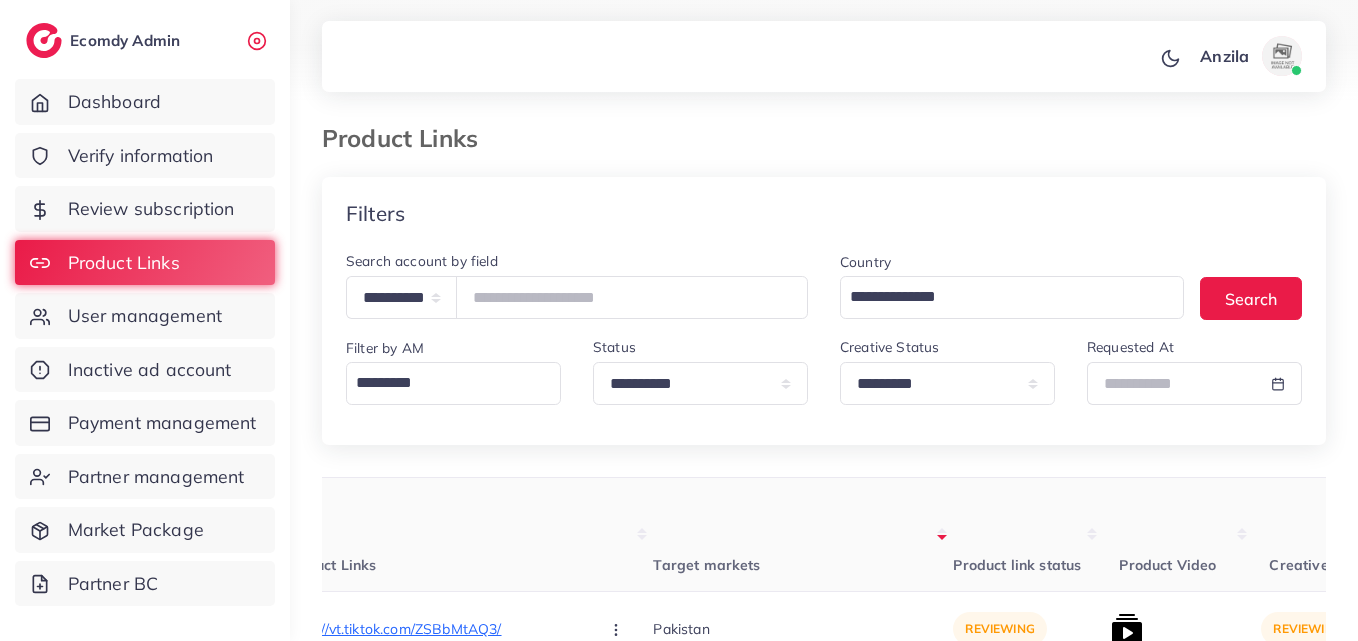 click on "[FIRST] Profile Log out" at bounding box center (824, 57) 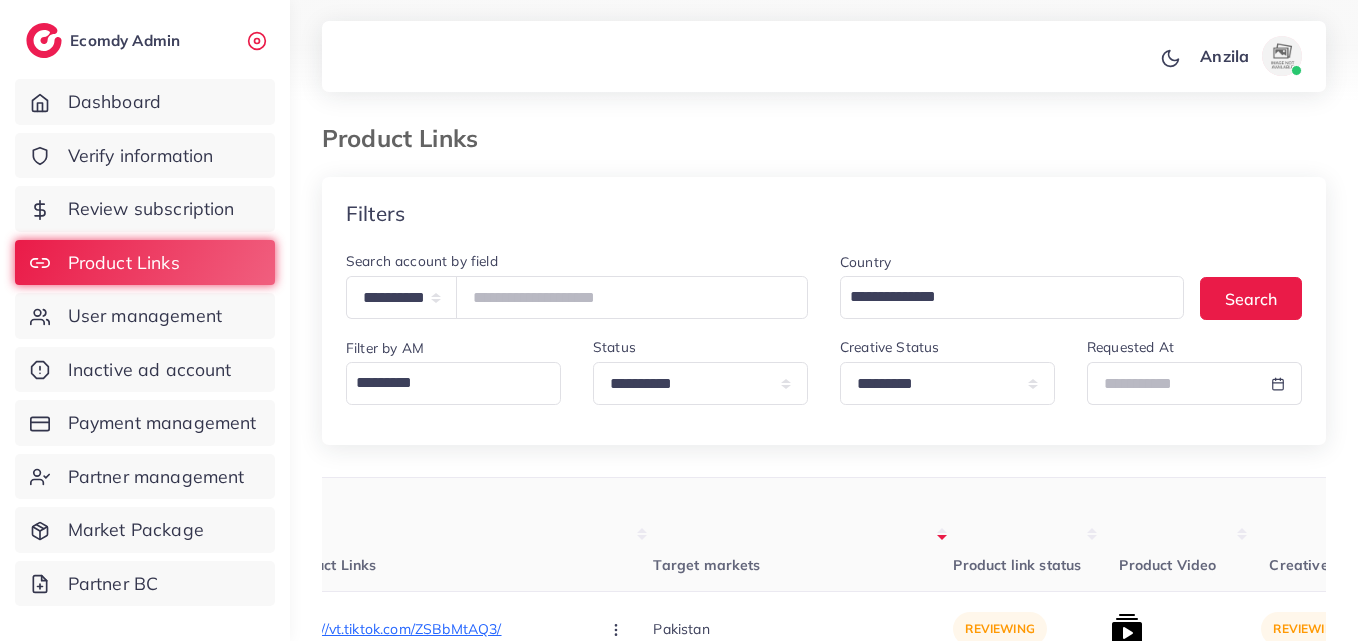 click on "Filters" at bounding box center [824, 213] 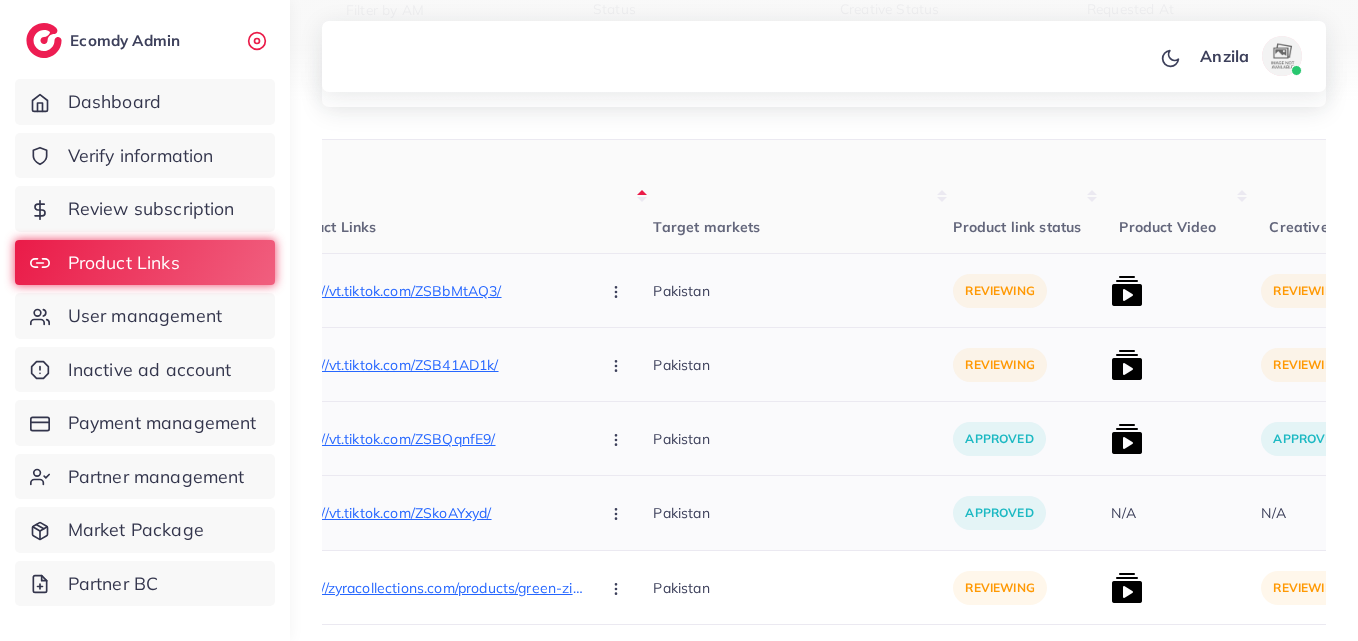 scroll, scrollTop: 360, scrollLeft: 0, axis: vertical 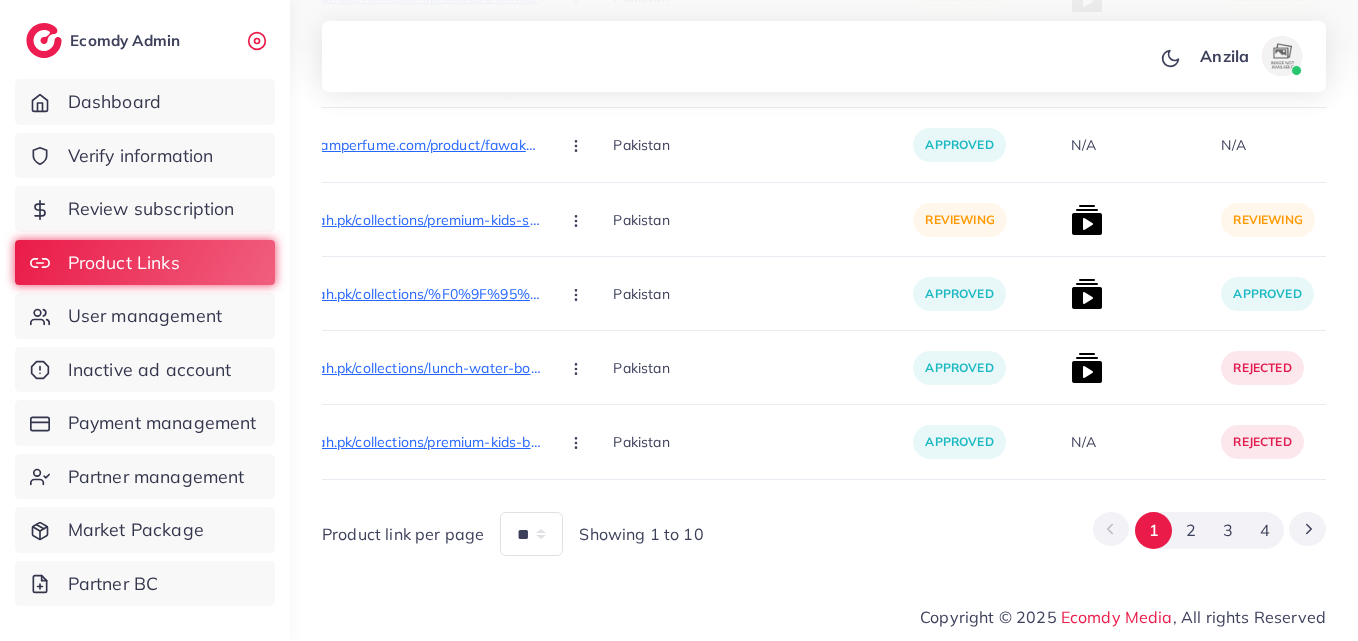 click on "4" at bounding box center (1265, 530) 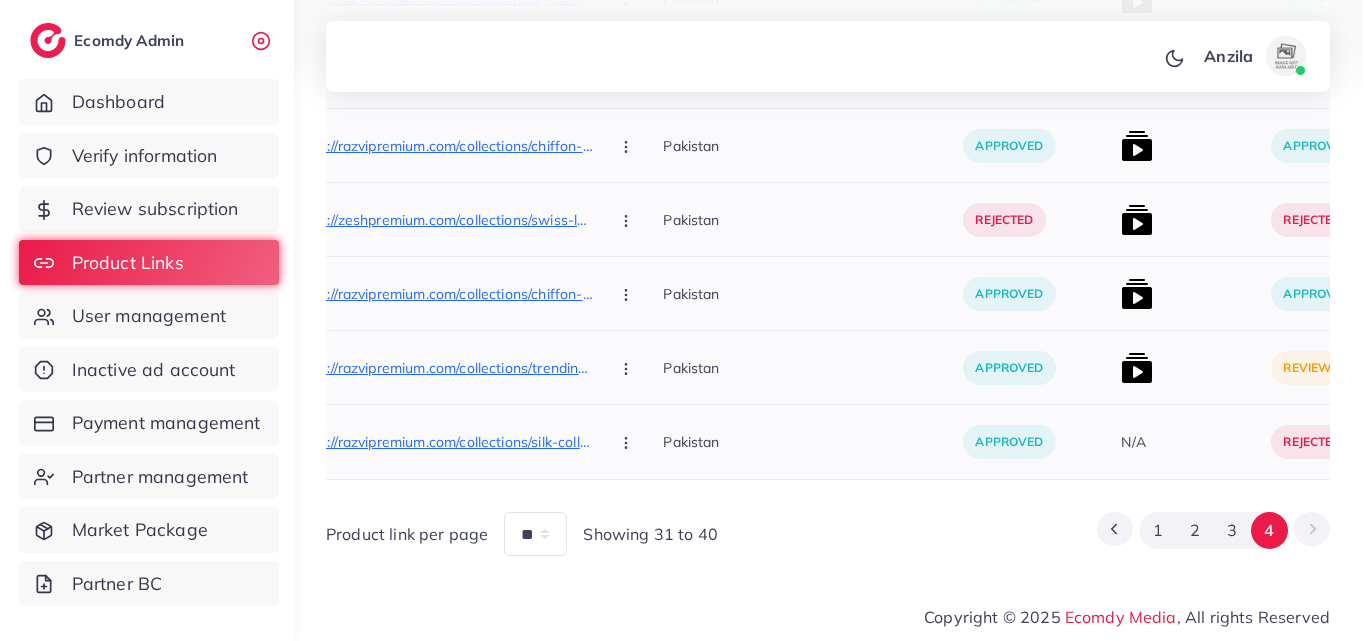 scroll, scrollTop: 5309, scrollLeft: 0, axis: vertical 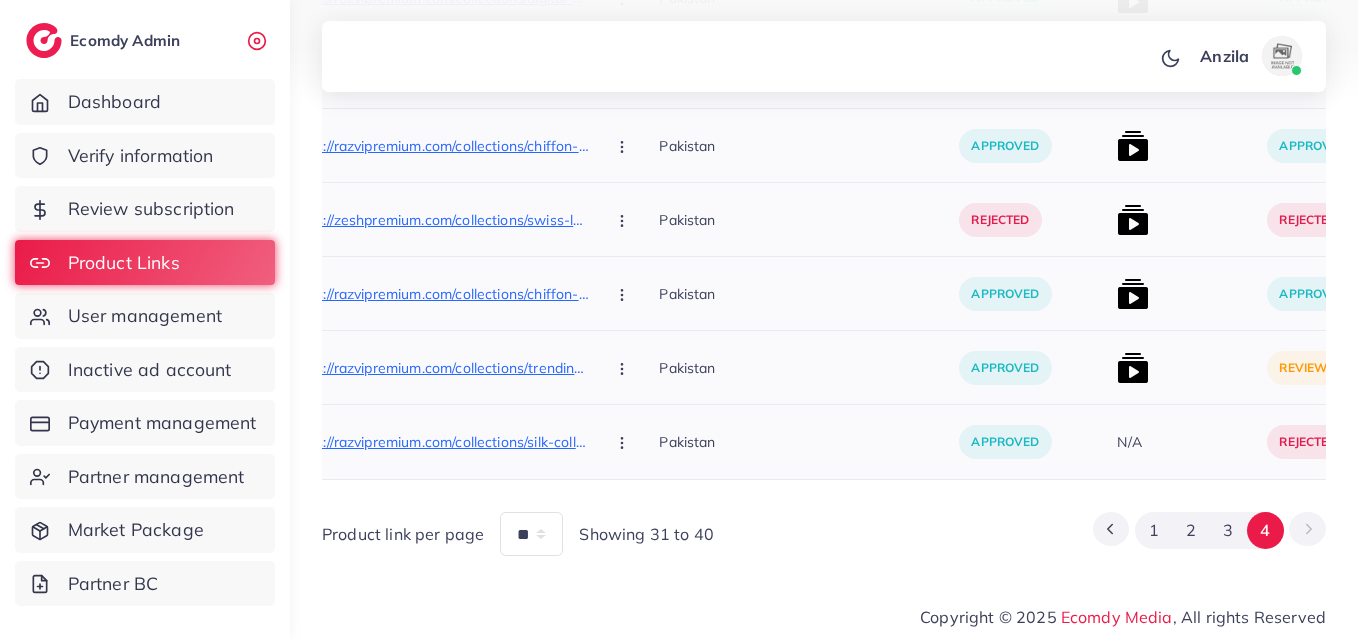 click at bounding box center [1184, 368] 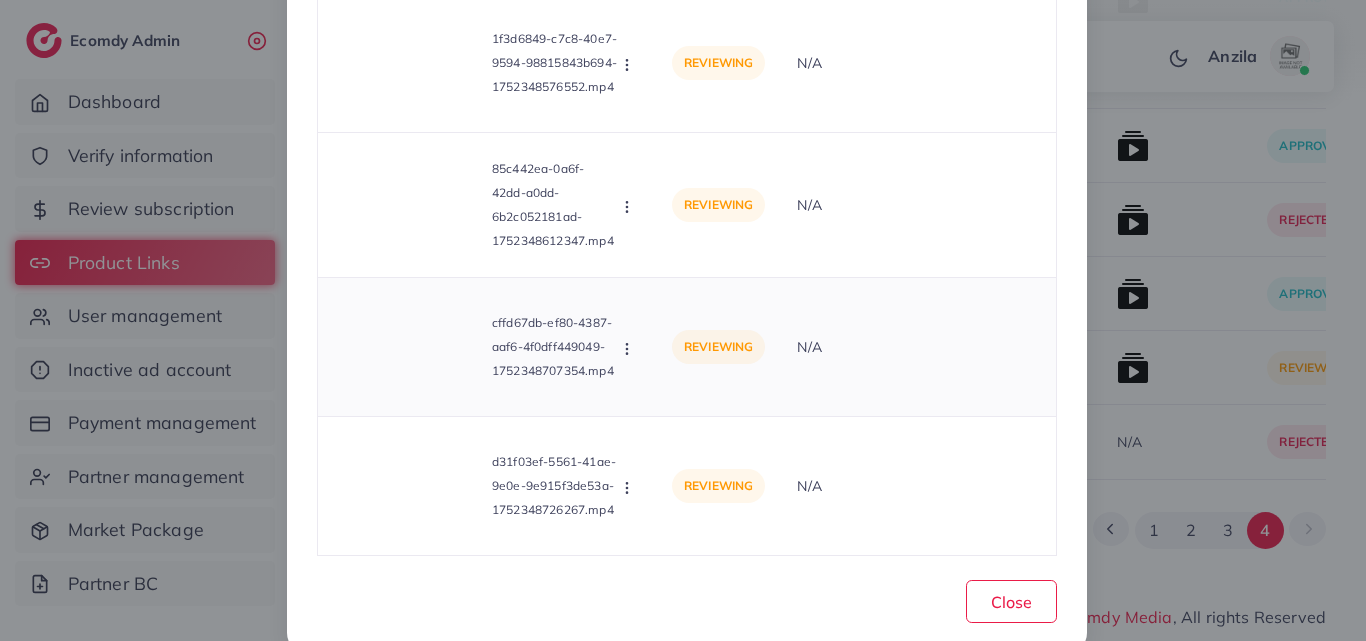 scroll, scrollTop: 1700, scrollLeft: 0, axis: vertical 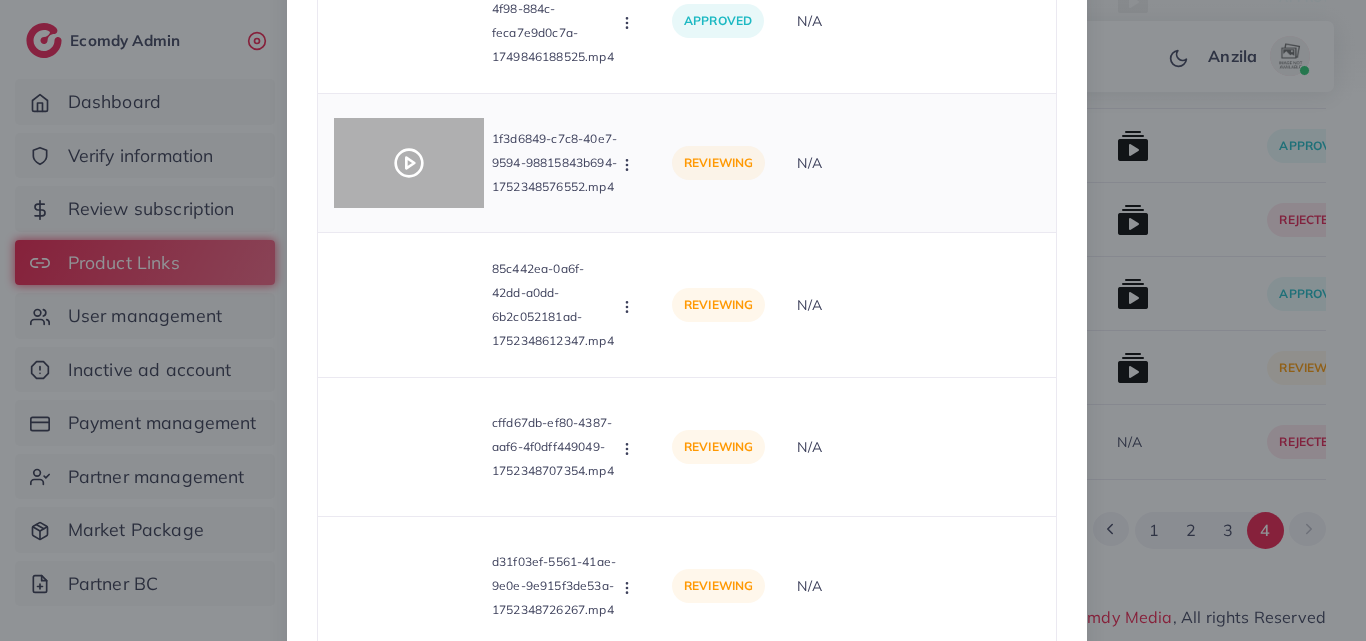 click at bounding box center [409, 163] 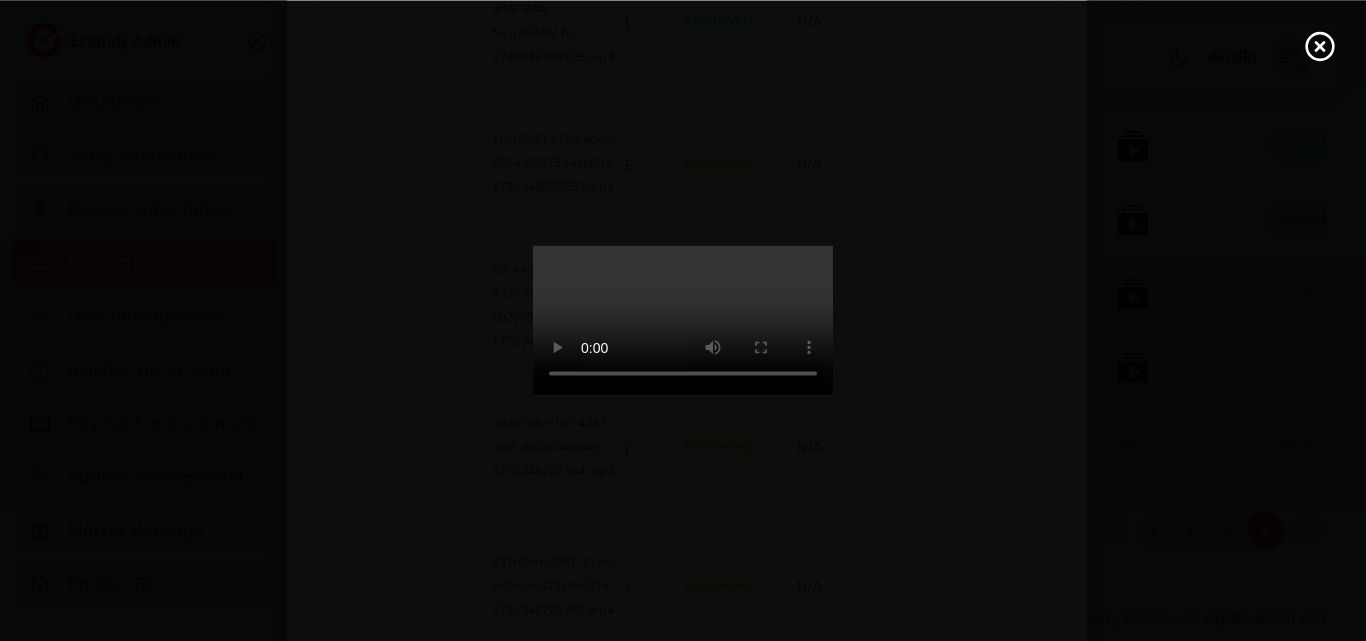 click at bounding box center [683, 321] 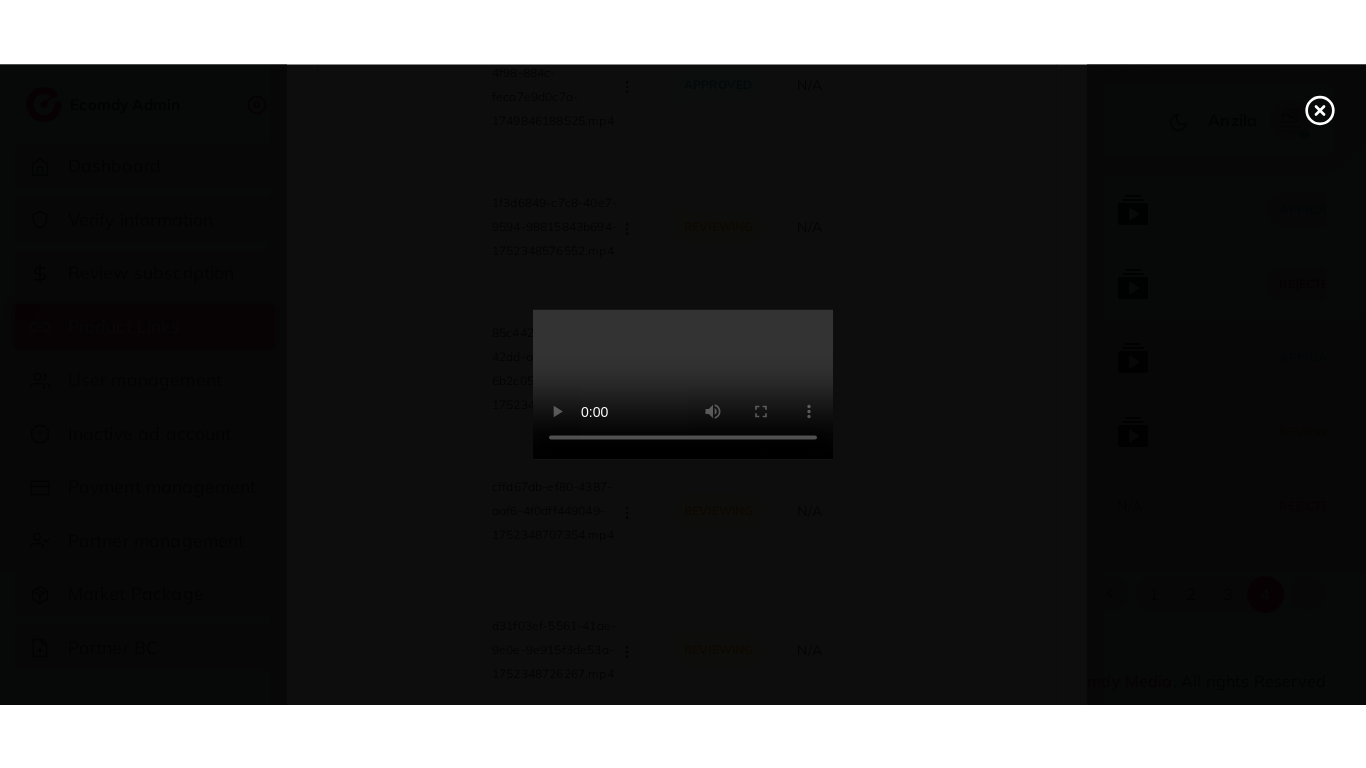 scroll, scrollTop: 0, scrollLeft: 0, axis: both 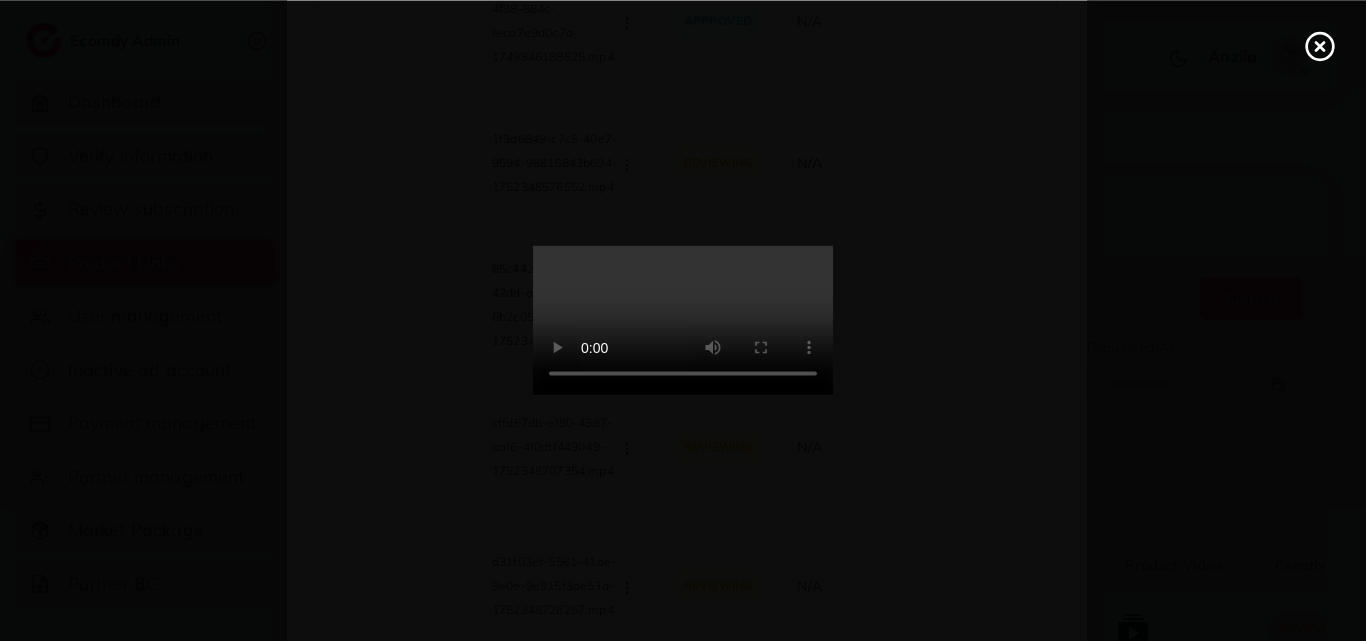 click 